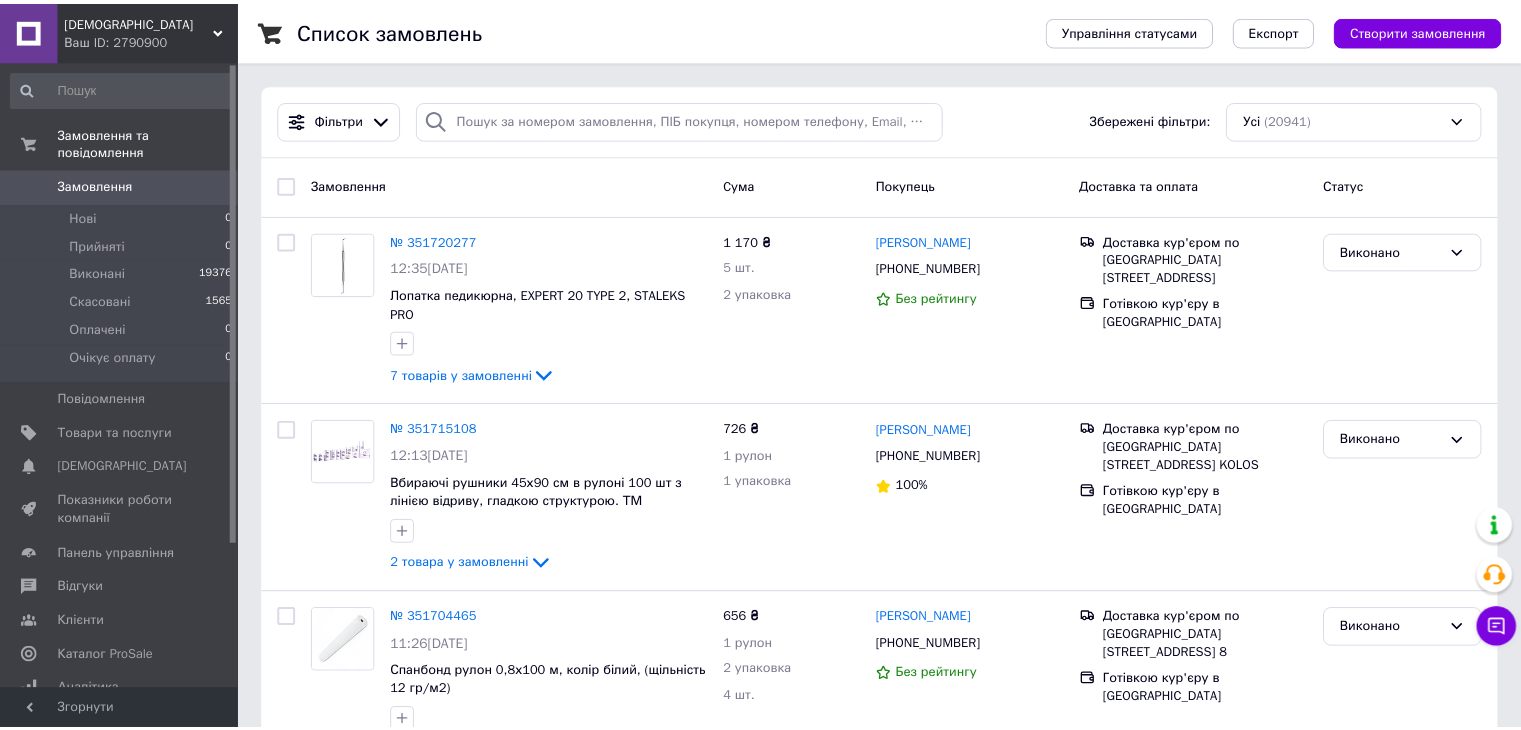 scroll, scrollTop: 0, scrollLeft: 0, axis: both 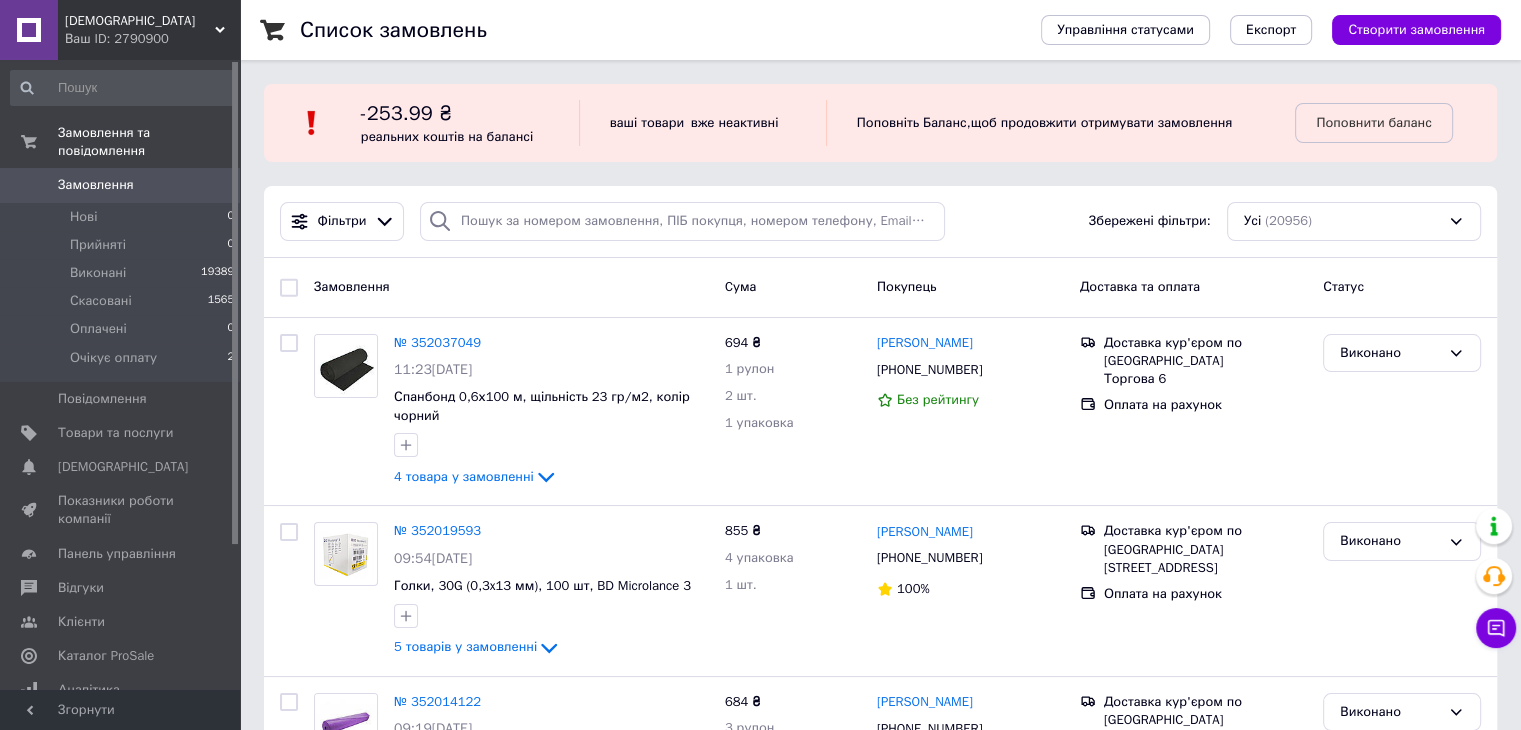 click at bounding box center [123, 88] 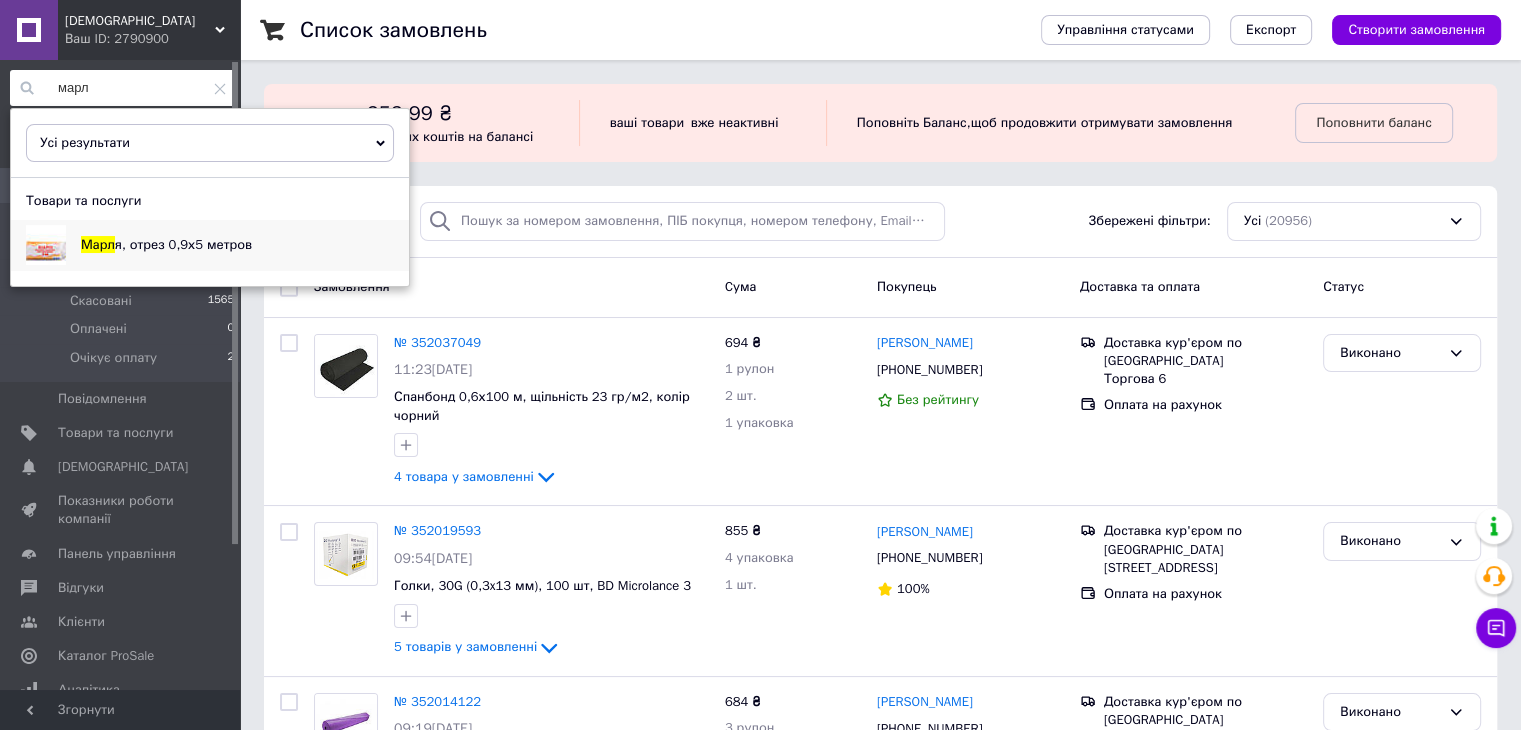 type on "марл" 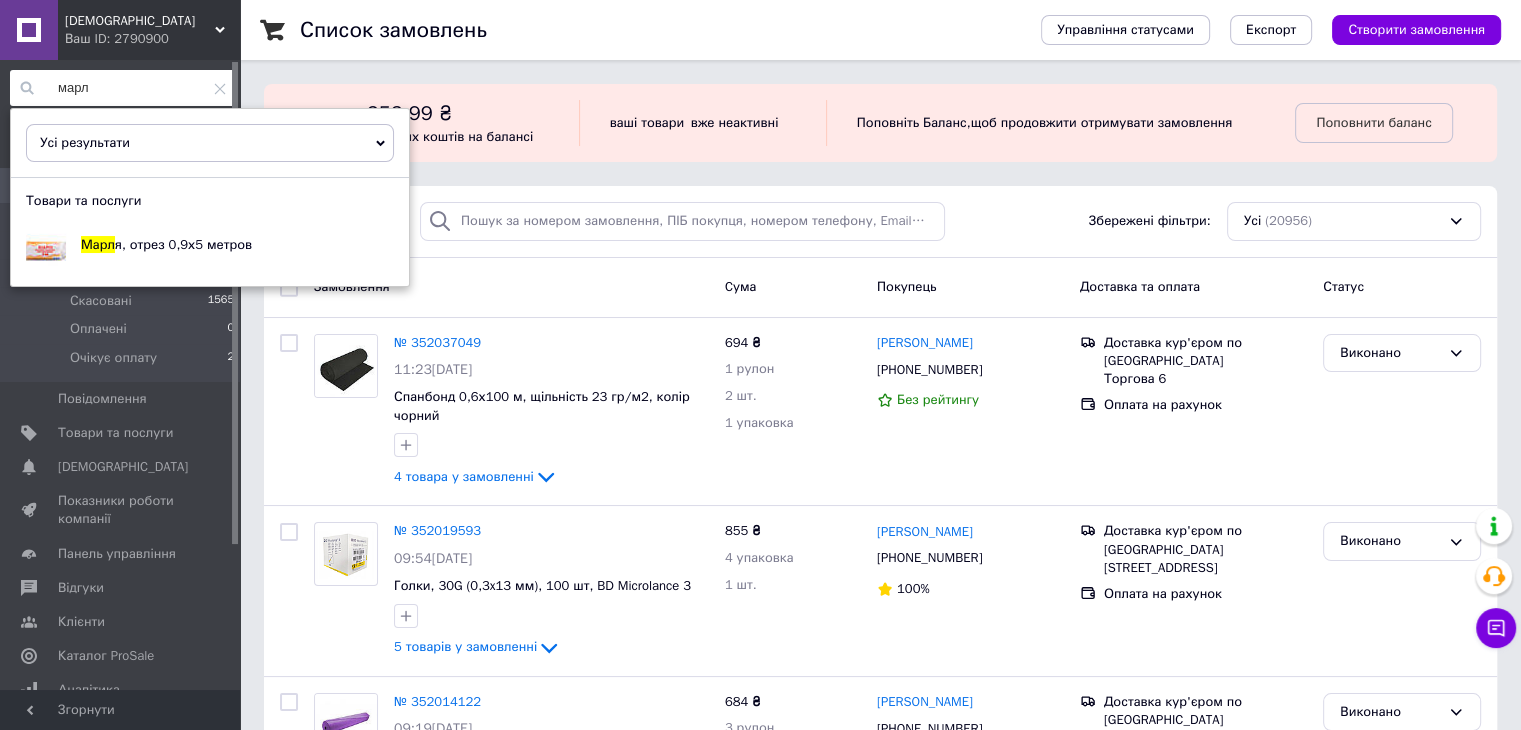 click 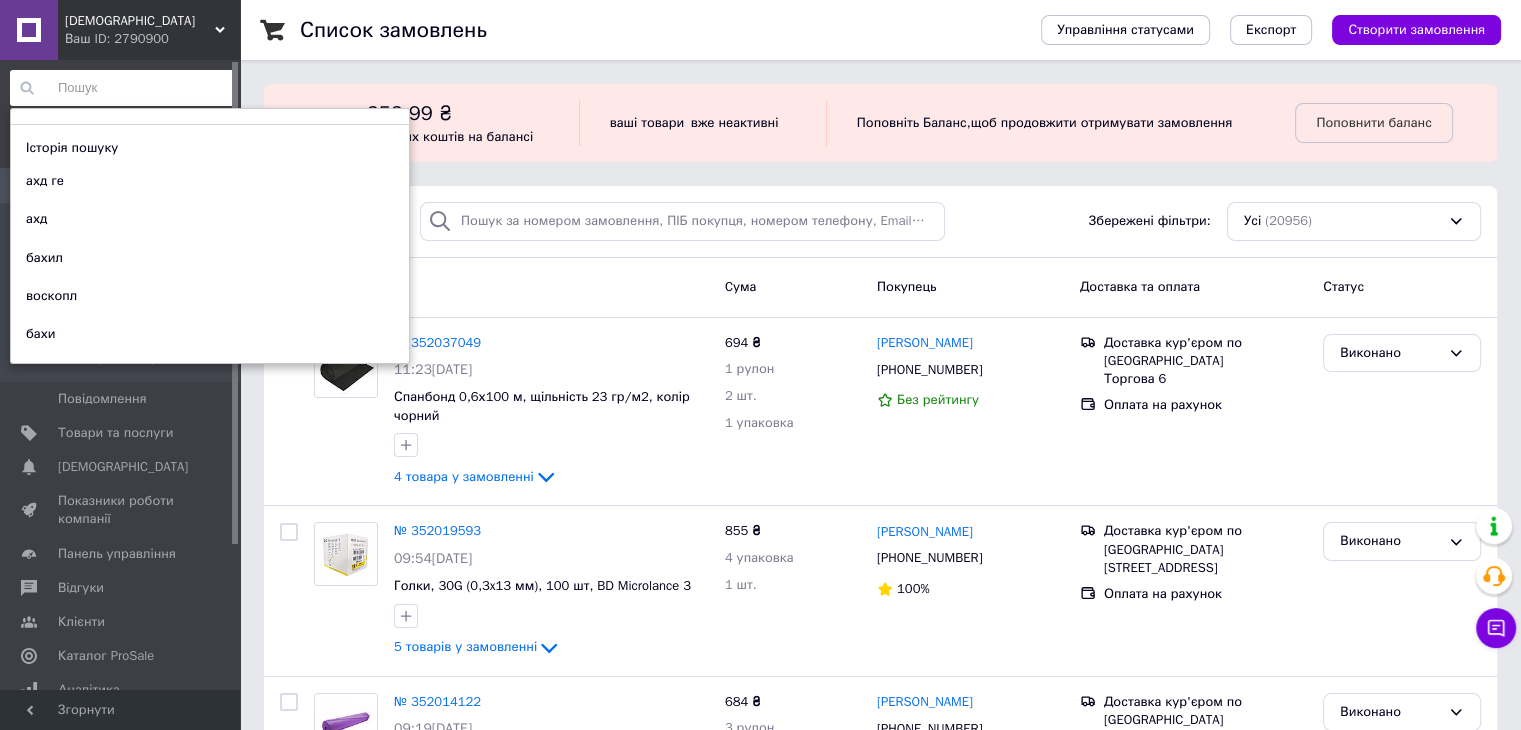 click on "Замовлення" at bounding box center (511, 287) 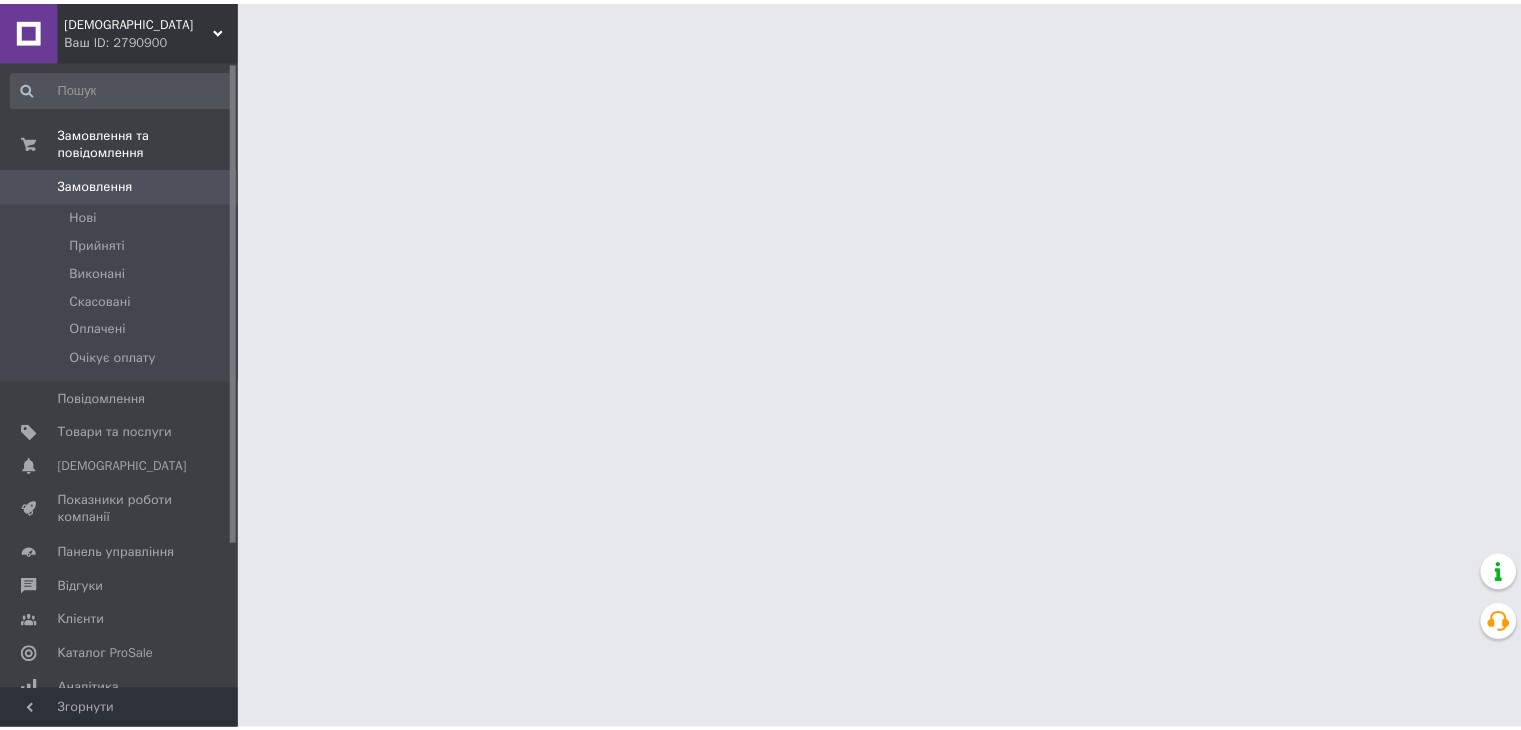 scroll, scrollTop: 0, scrollLeft: 0, axis: both 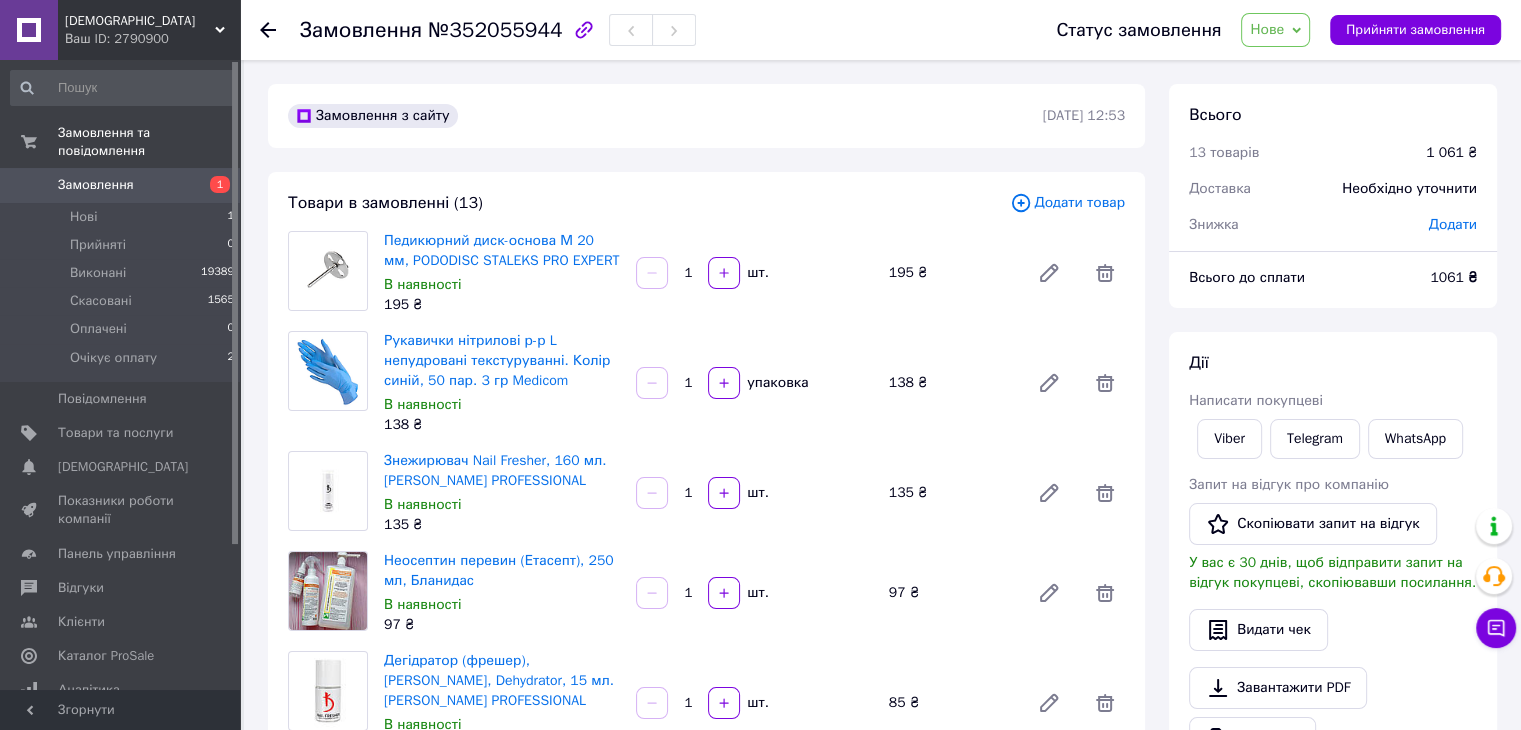 click on "Нове" at bounding box center [1267, 29] 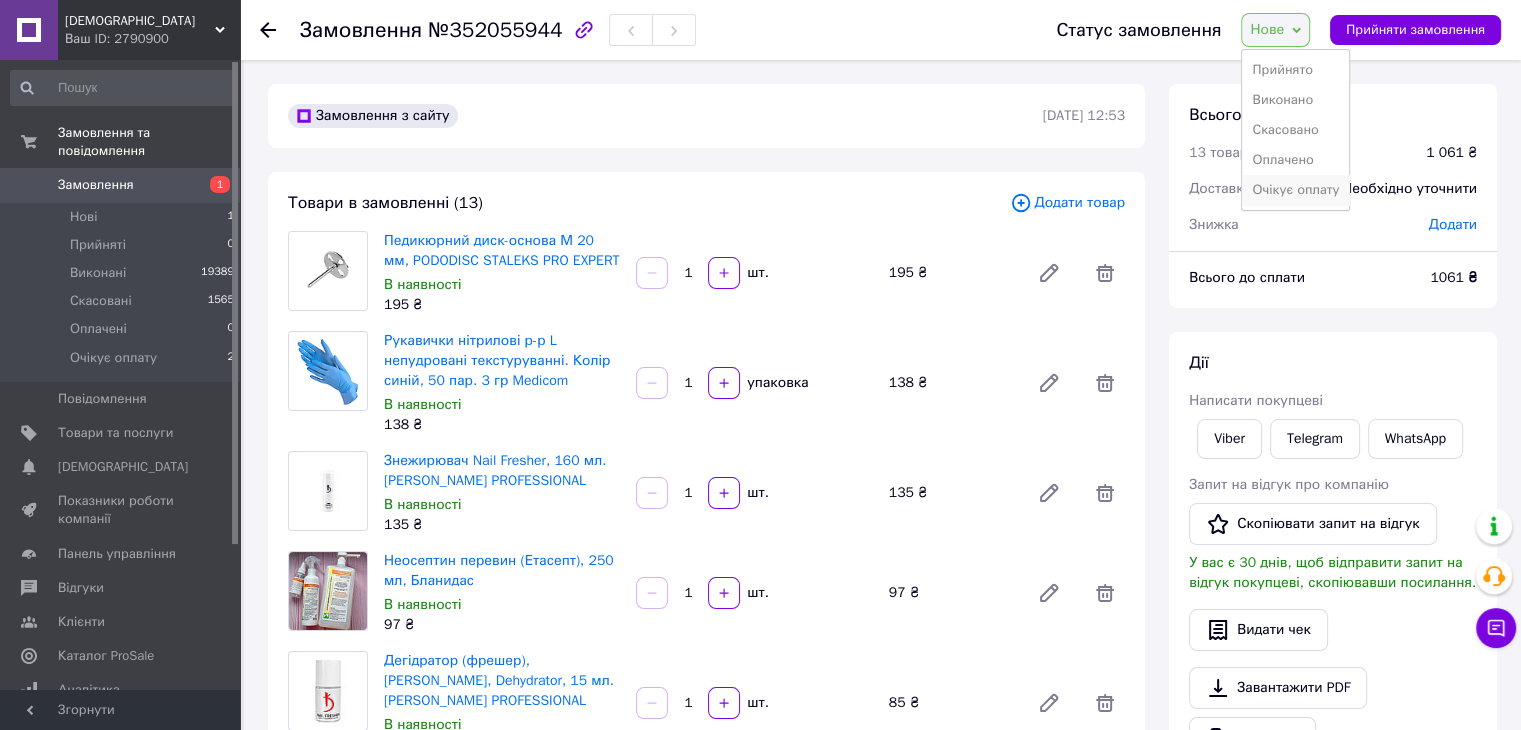 click on "Очікує оплату" at bounding box center [1295, 190] 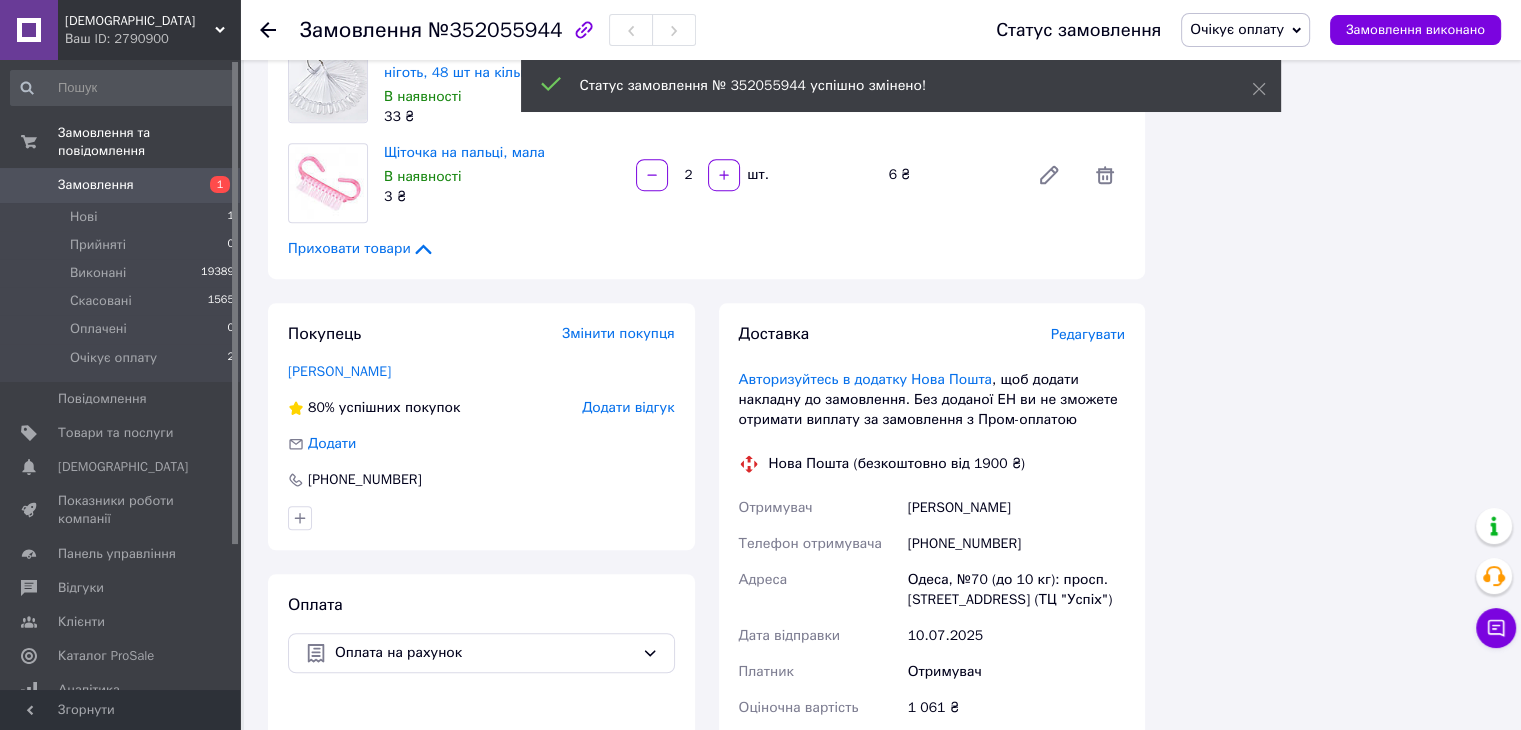 scroll, scrollTop: 1400, scrollLeft: 0, axis: vertical 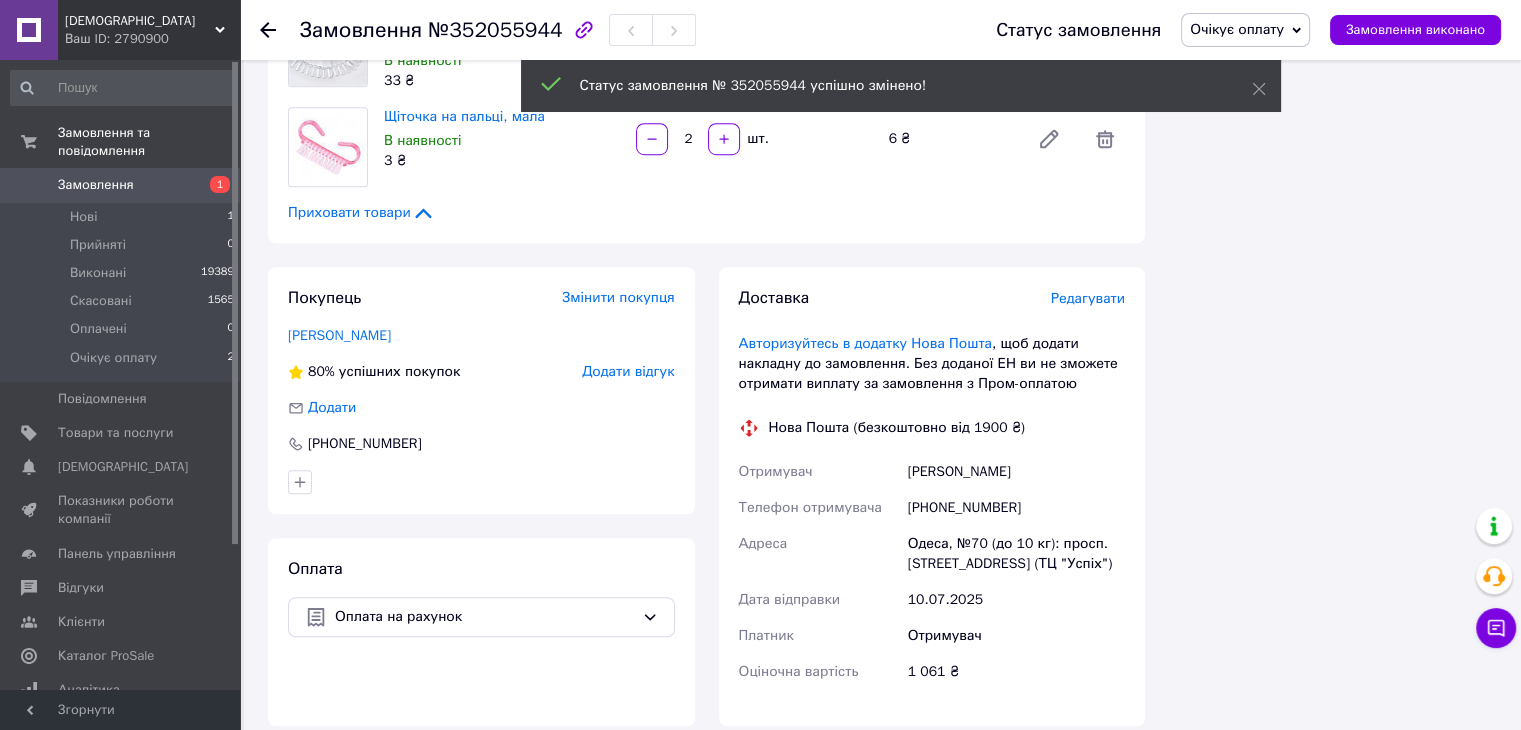 click on "Драган Інна" at bounding box center (1016, 472) 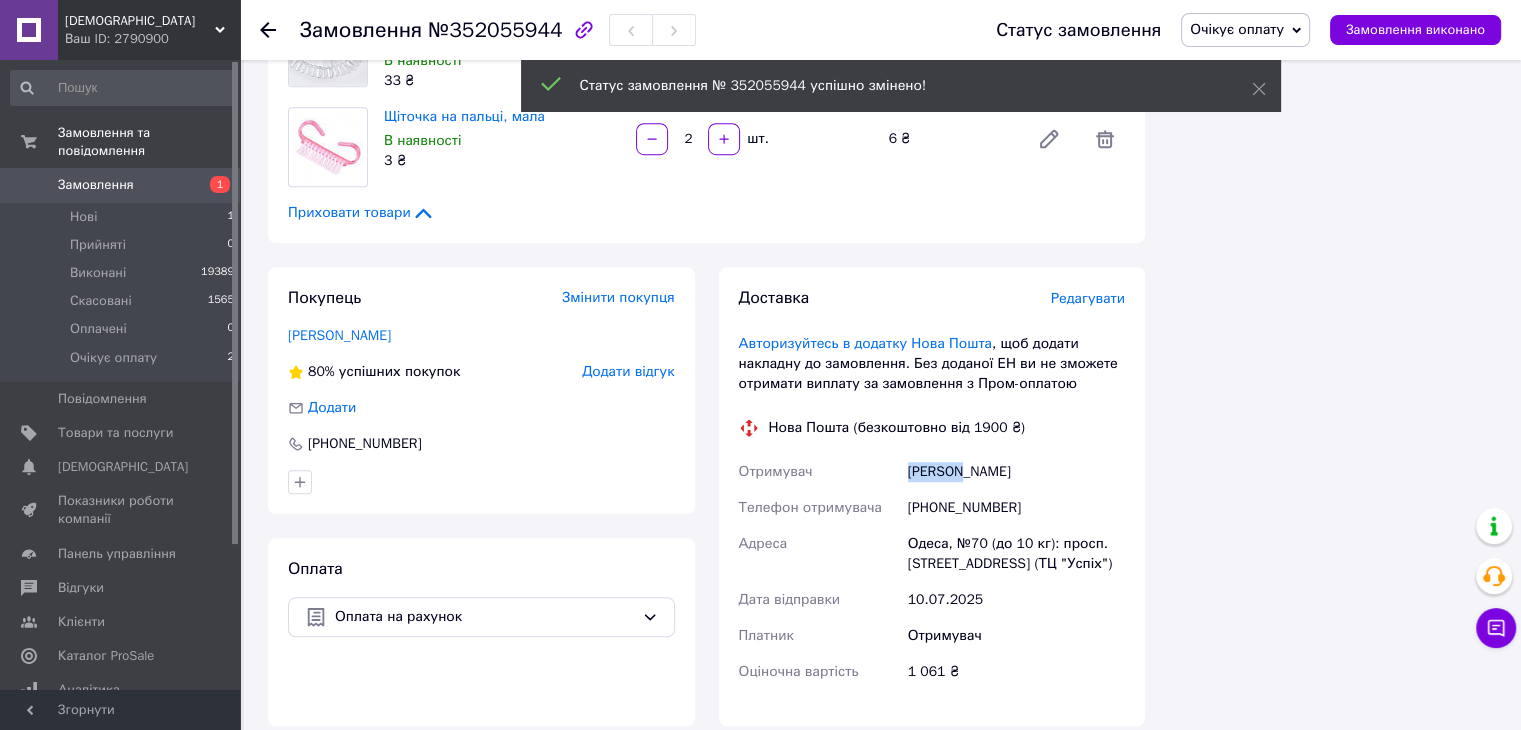 click on "Драган Інна" at bounding box center [1016, 472] 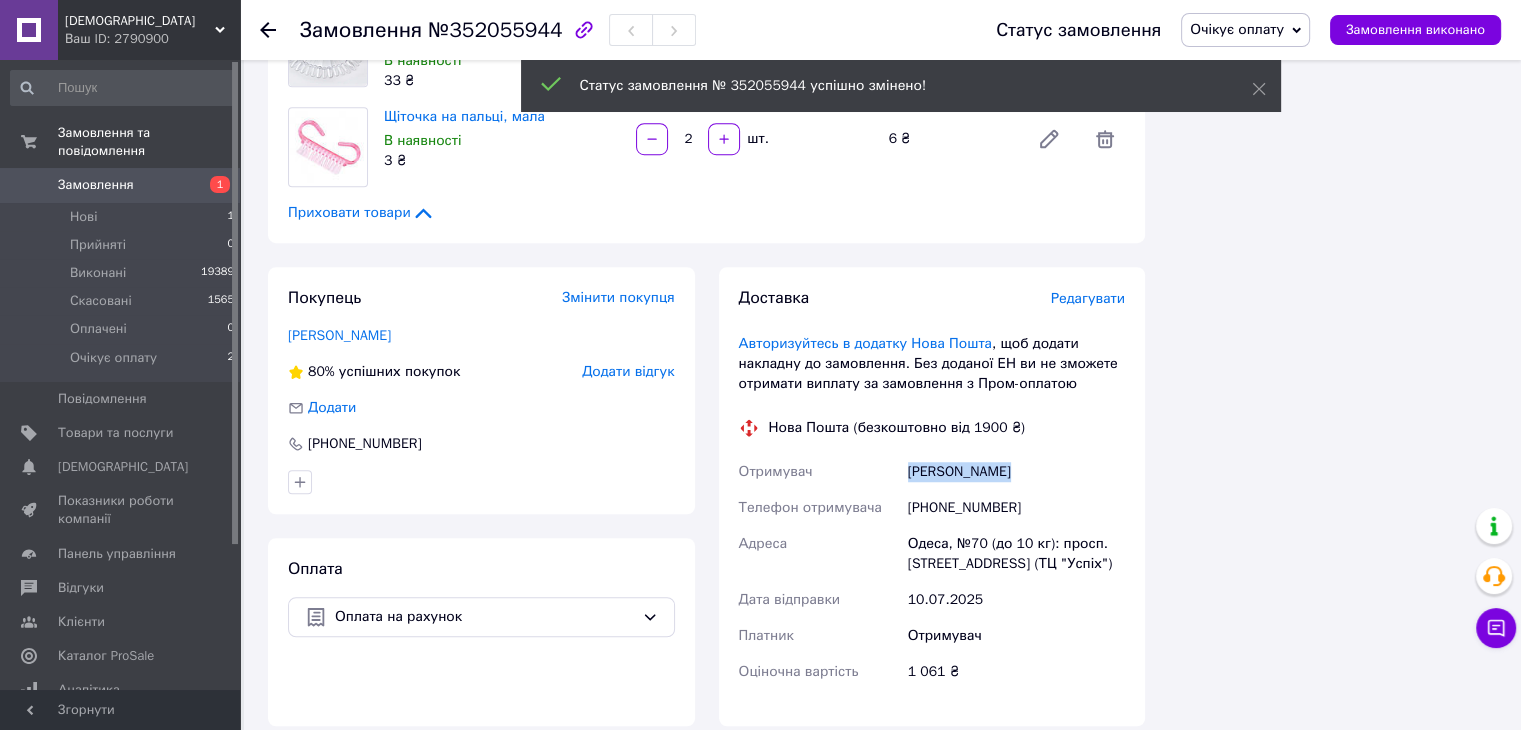 click on "Драган Інна" at bounding box center (1016, 472) 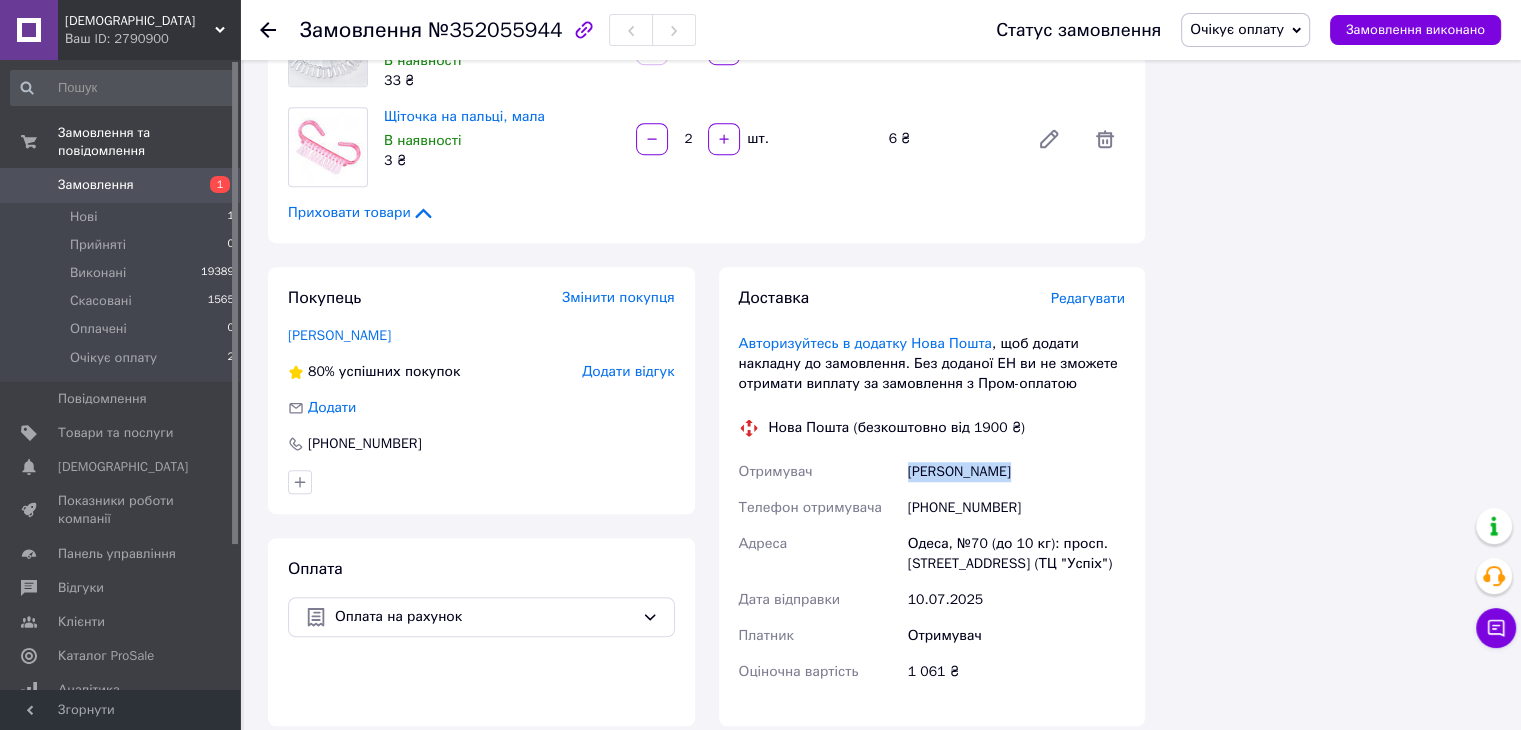 copy on "Драган Інна" 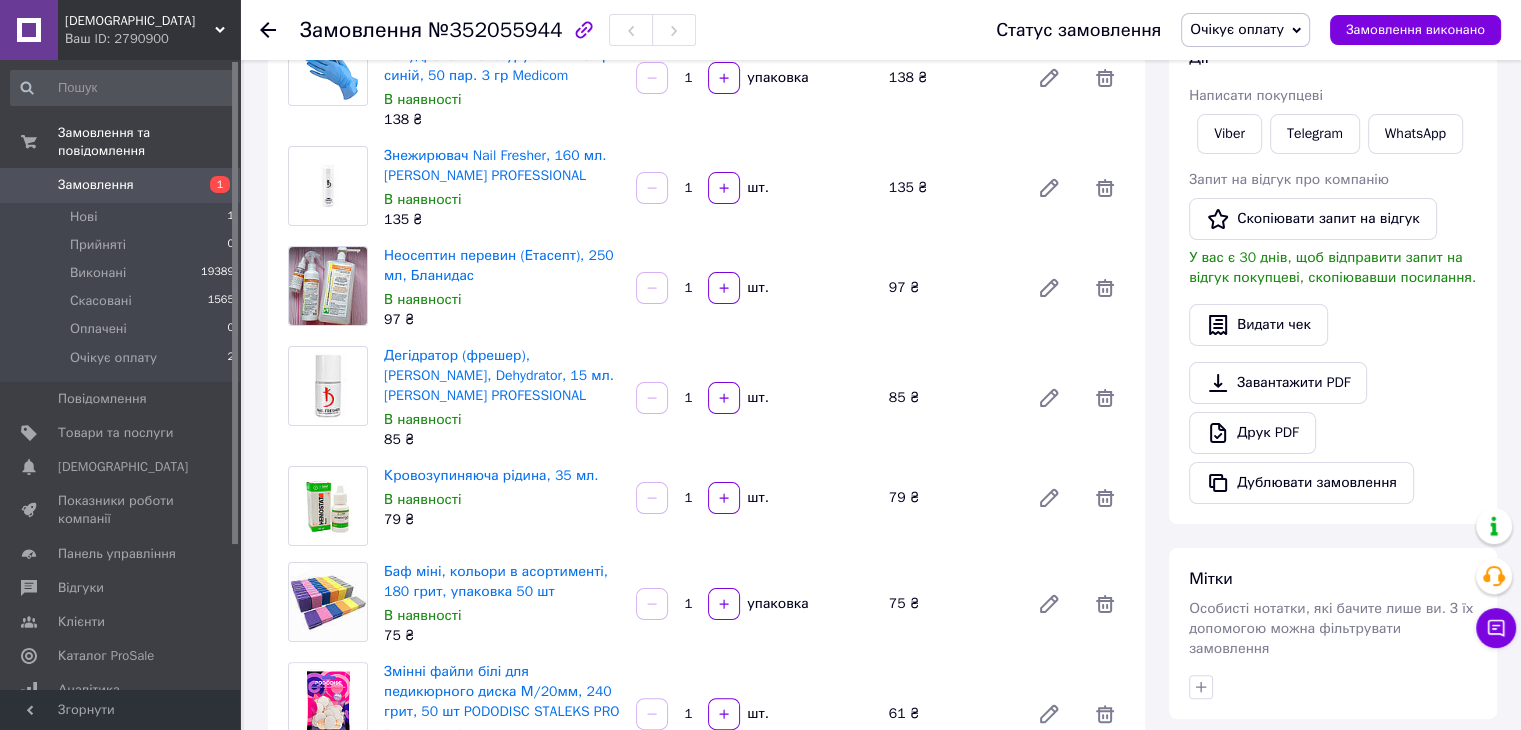 scroll, scrollTop: 300, scrollLeft: 0, axis: vertical 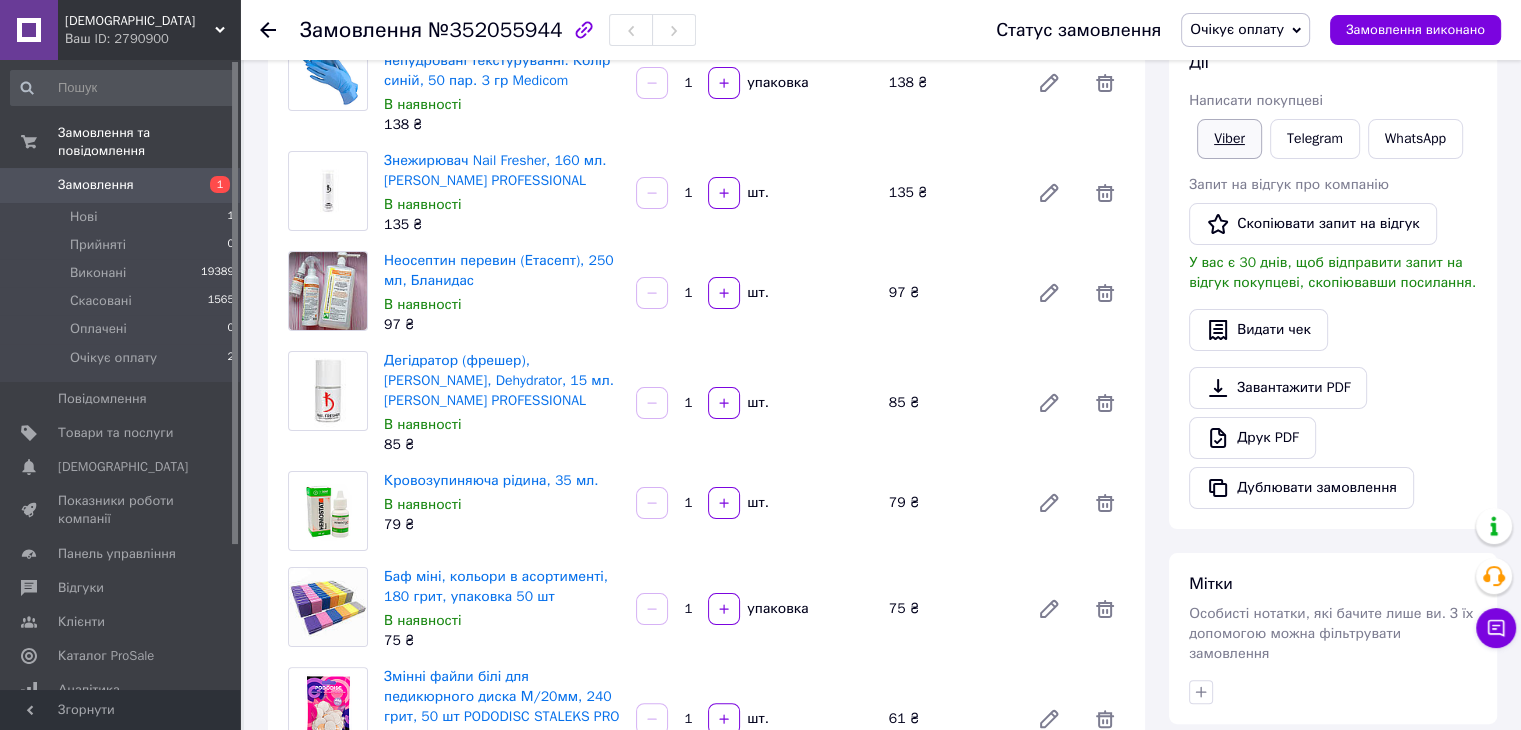 click on "Viber" at bounding box center (1229, 139) 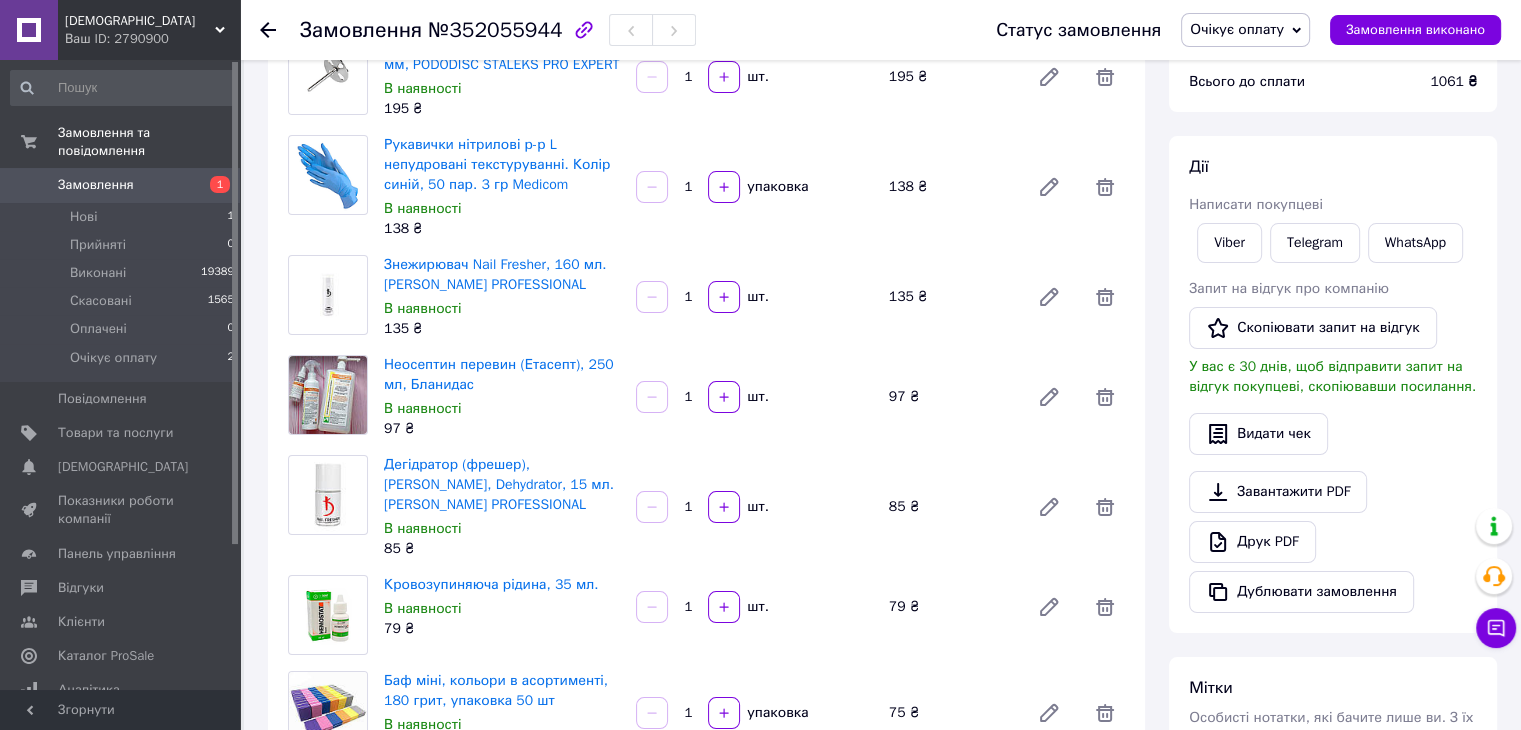 scroll, scrollTop: 100, scrollLeft: 0, axis: vertical 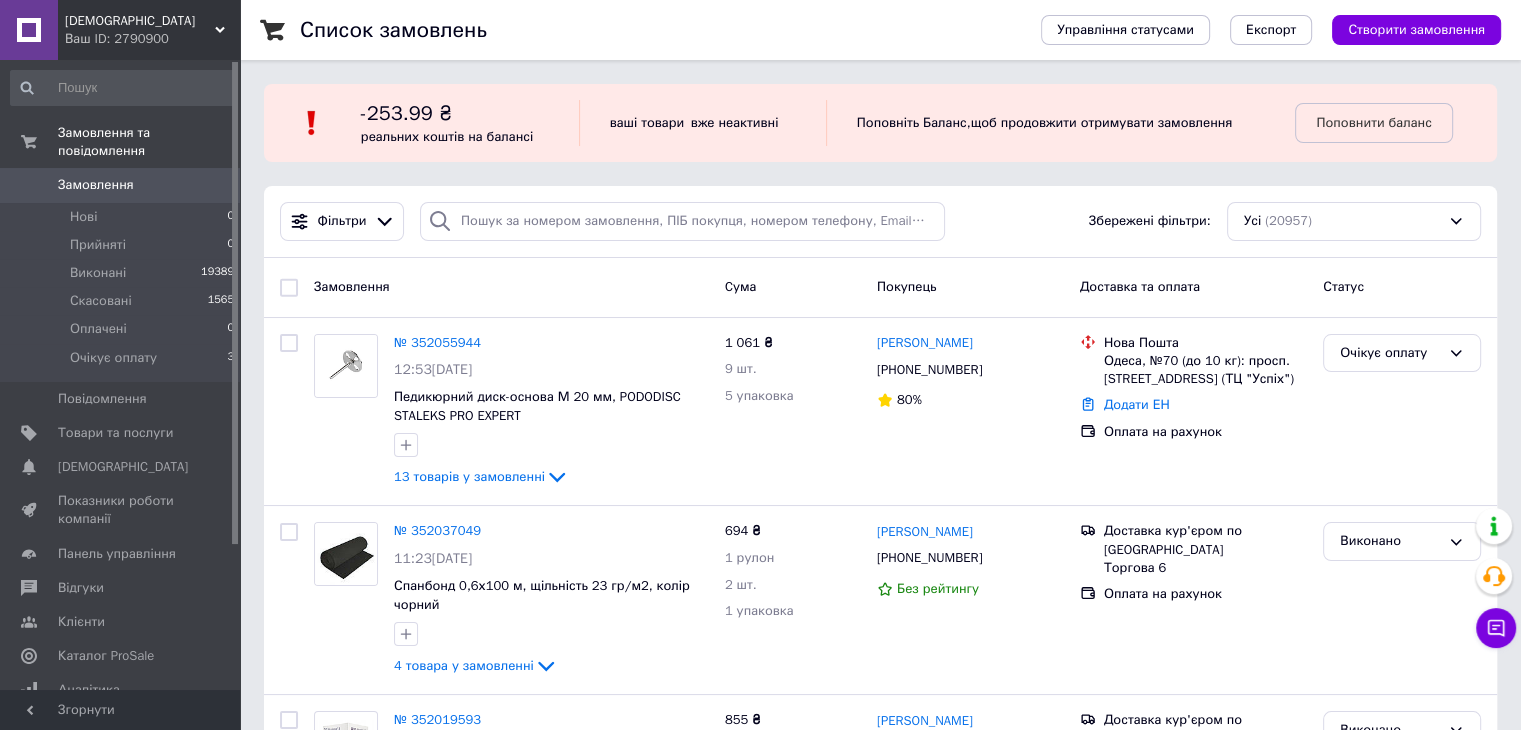 click at bounding box center [123, 88] 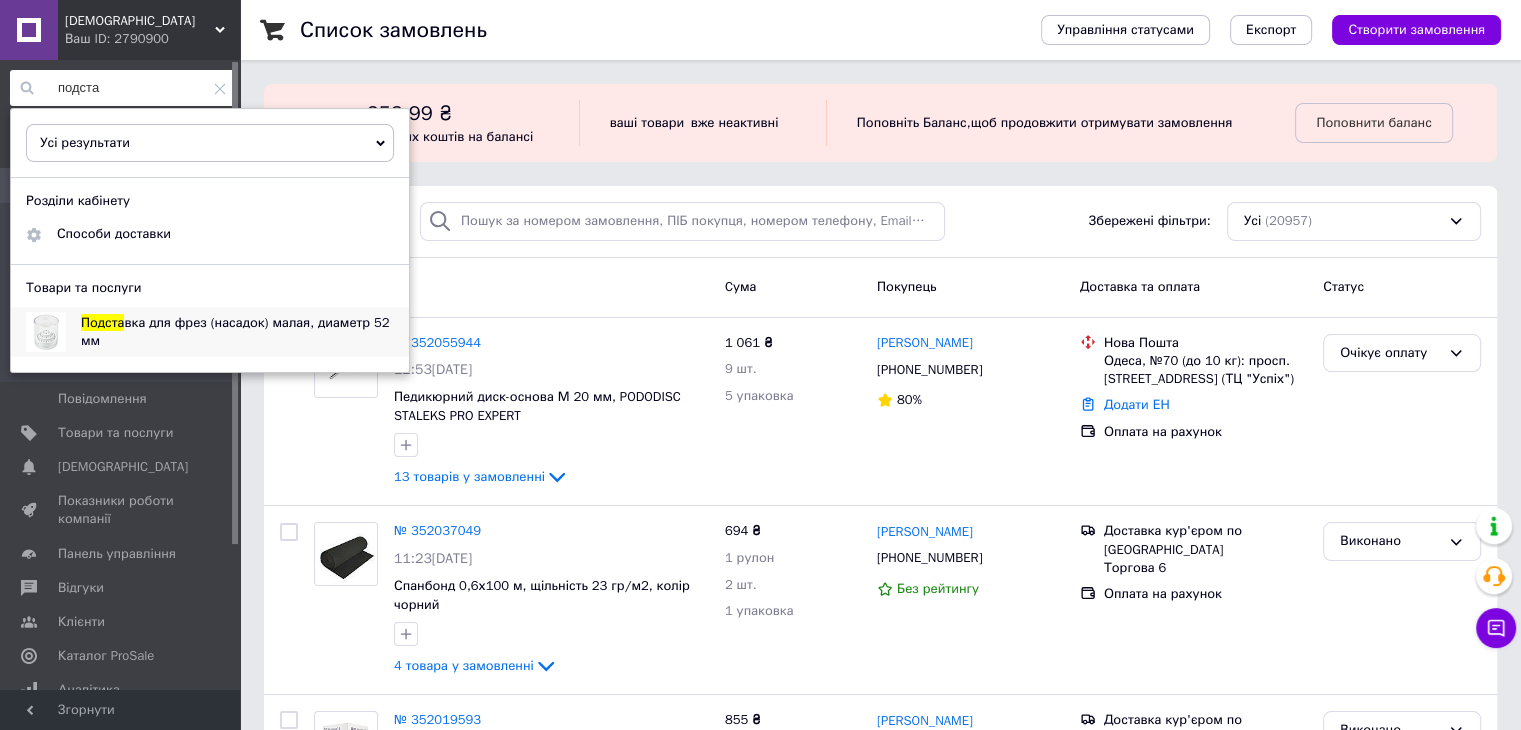 type on "подста" 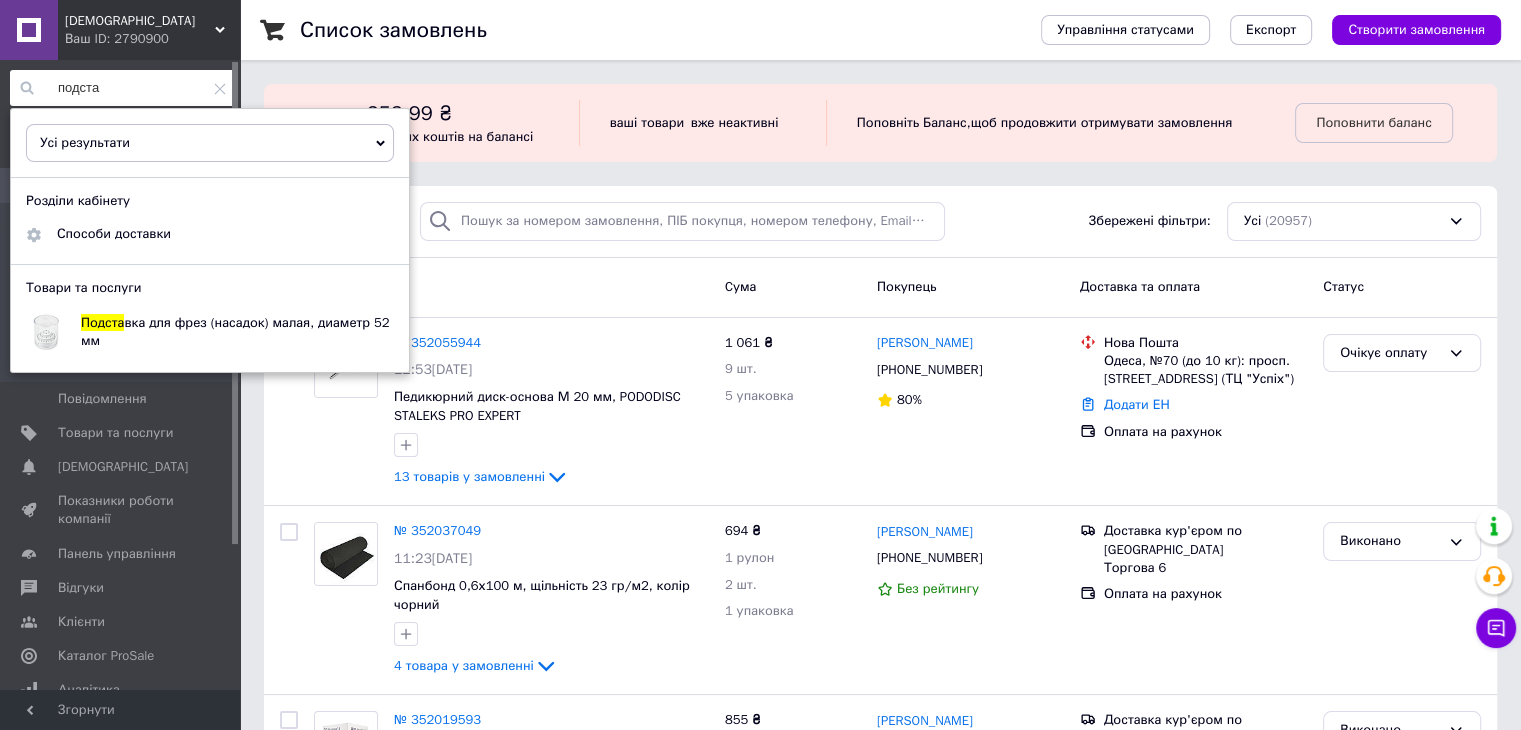 click at bounding box center [220, 88] 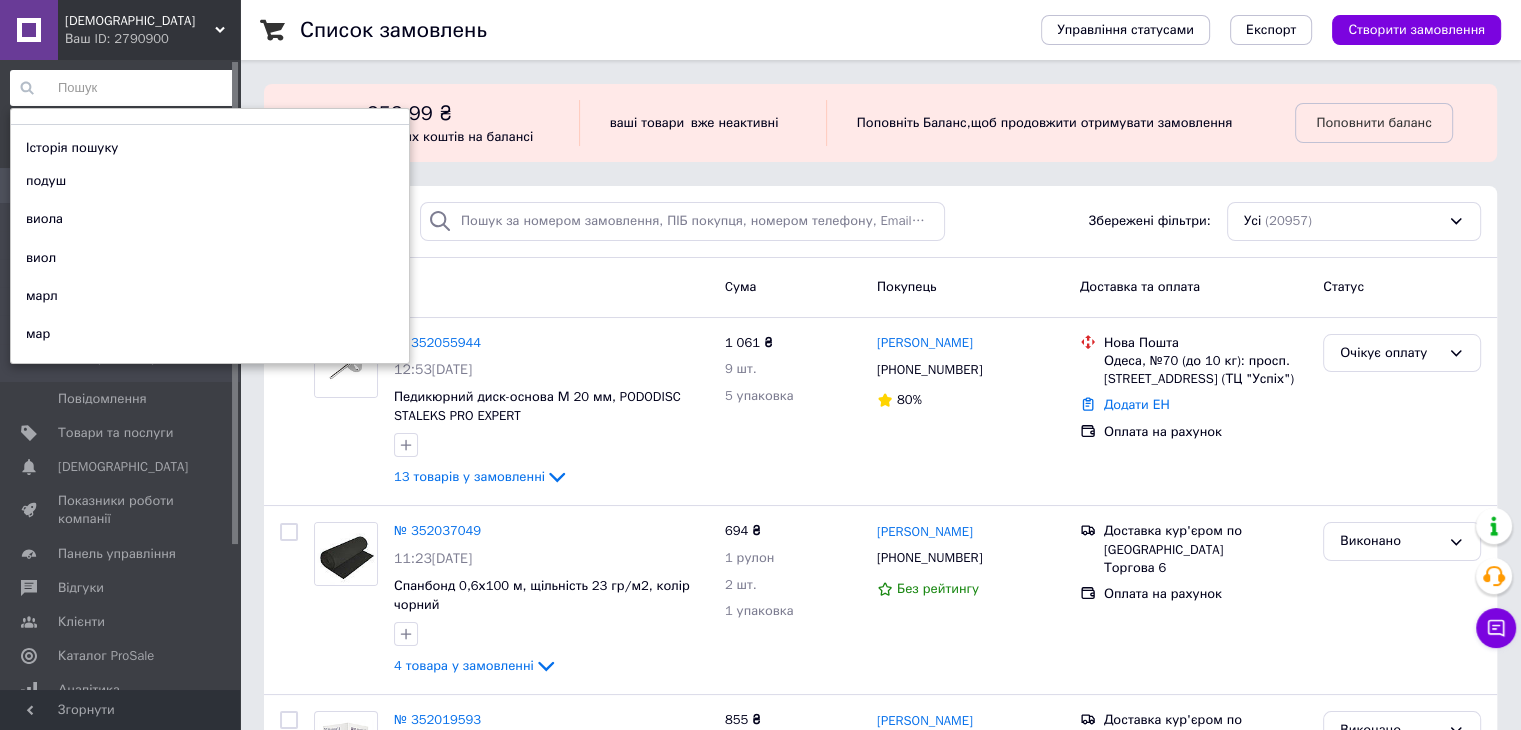 click at bounding box center [123, 88] 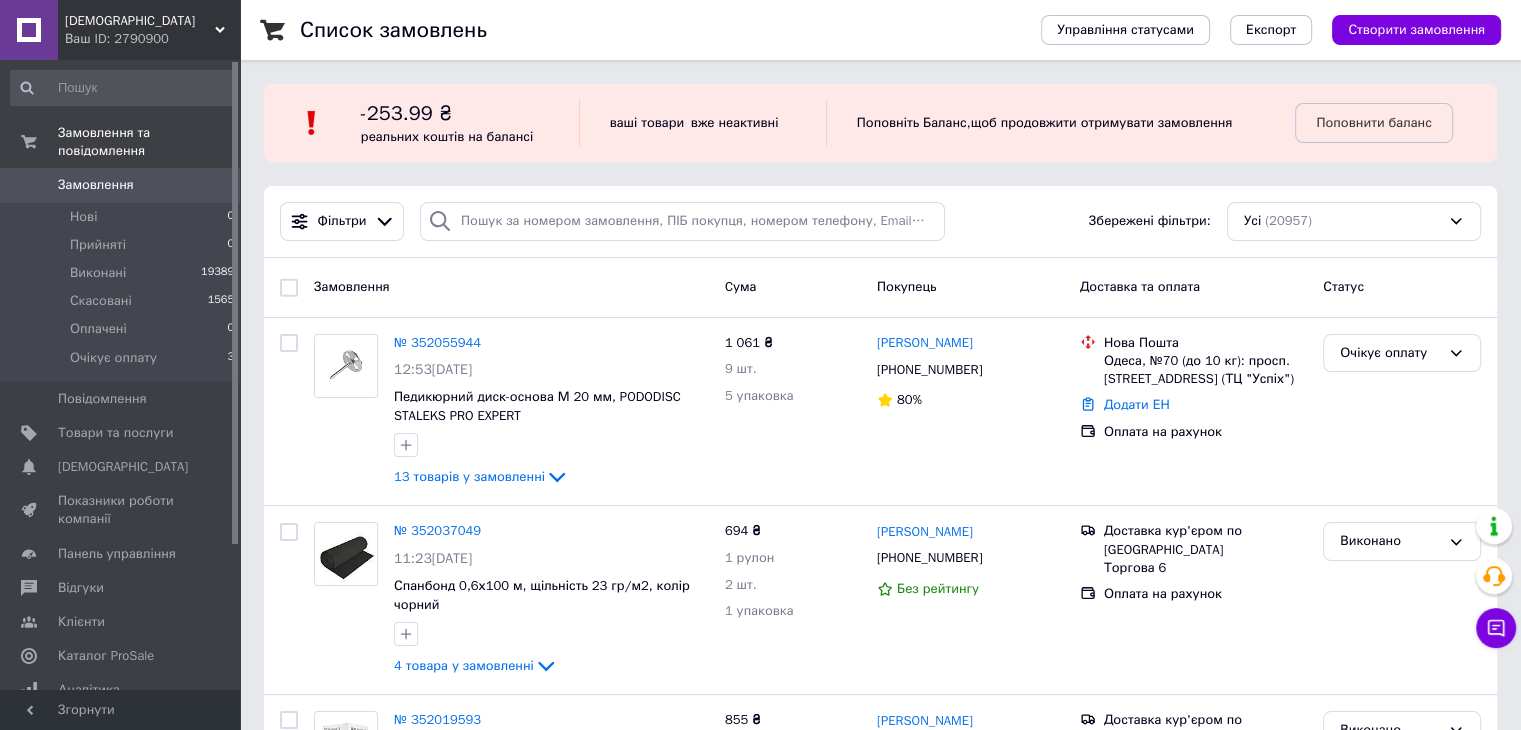 drag, startPoint x: 508, startPoint y: 272, endPoint x: 523, endPoint y: 282, distance: 18.027756 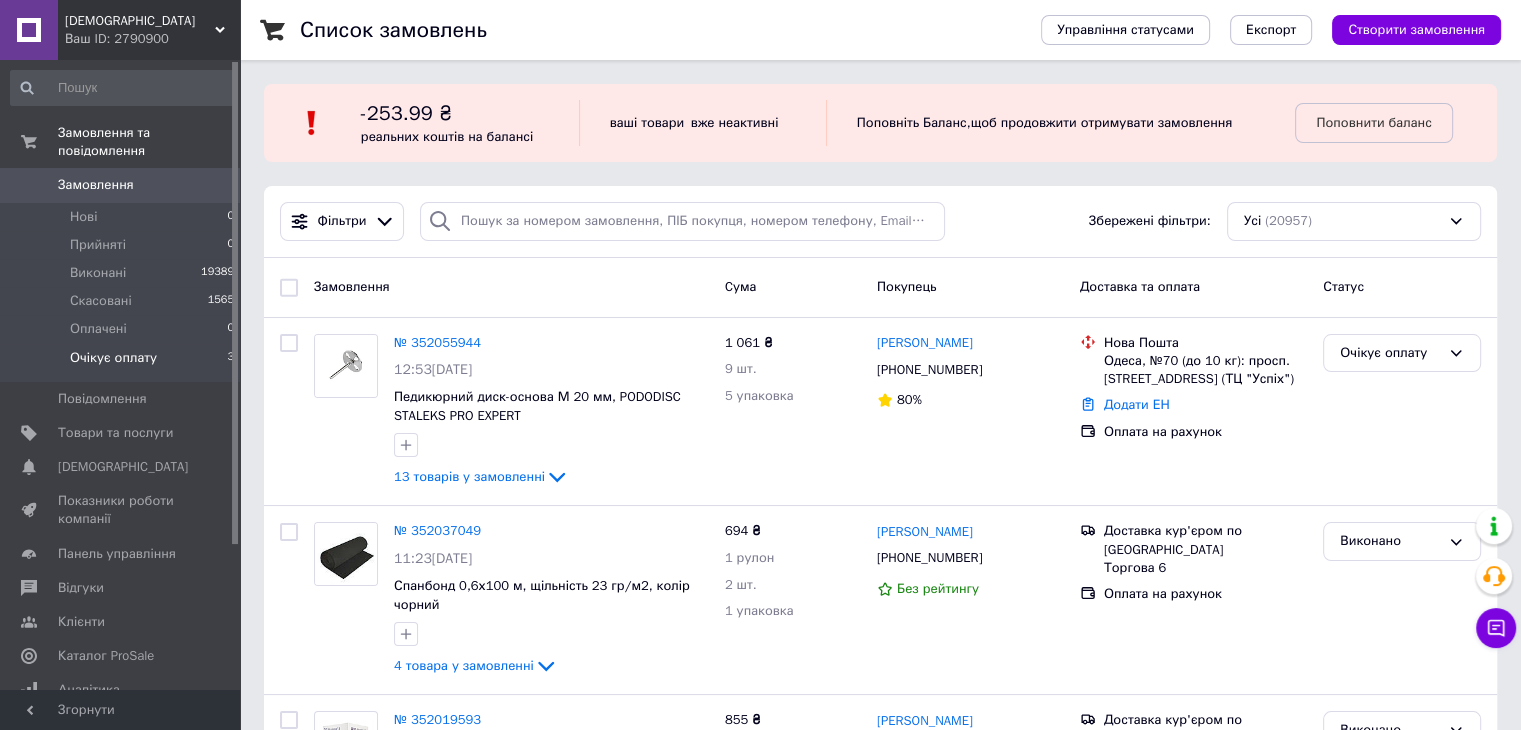 click on "Очікує оплату" at bounding box center (113, 358) 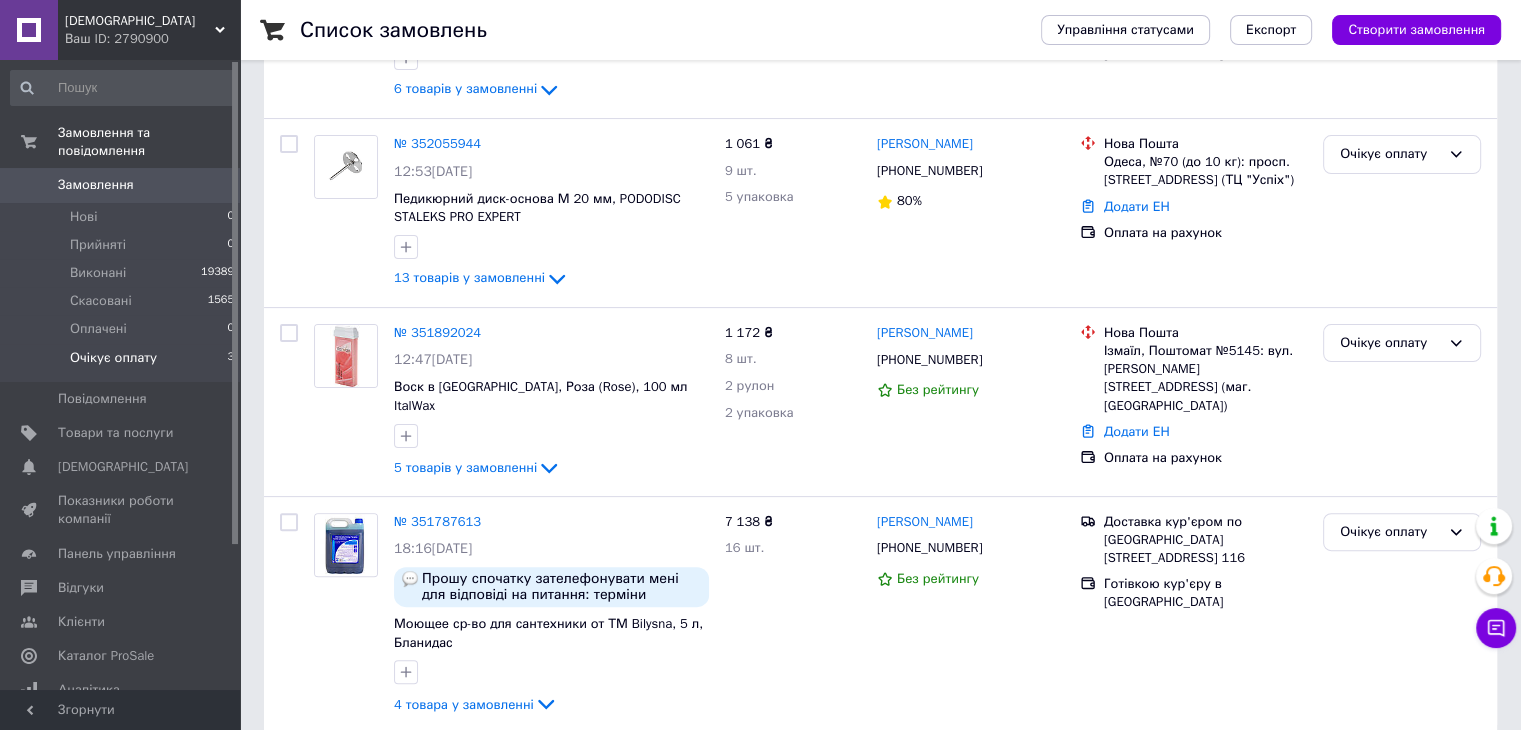 scroll, scrollTop: 465, scrollLeft: 0, axis: vertical 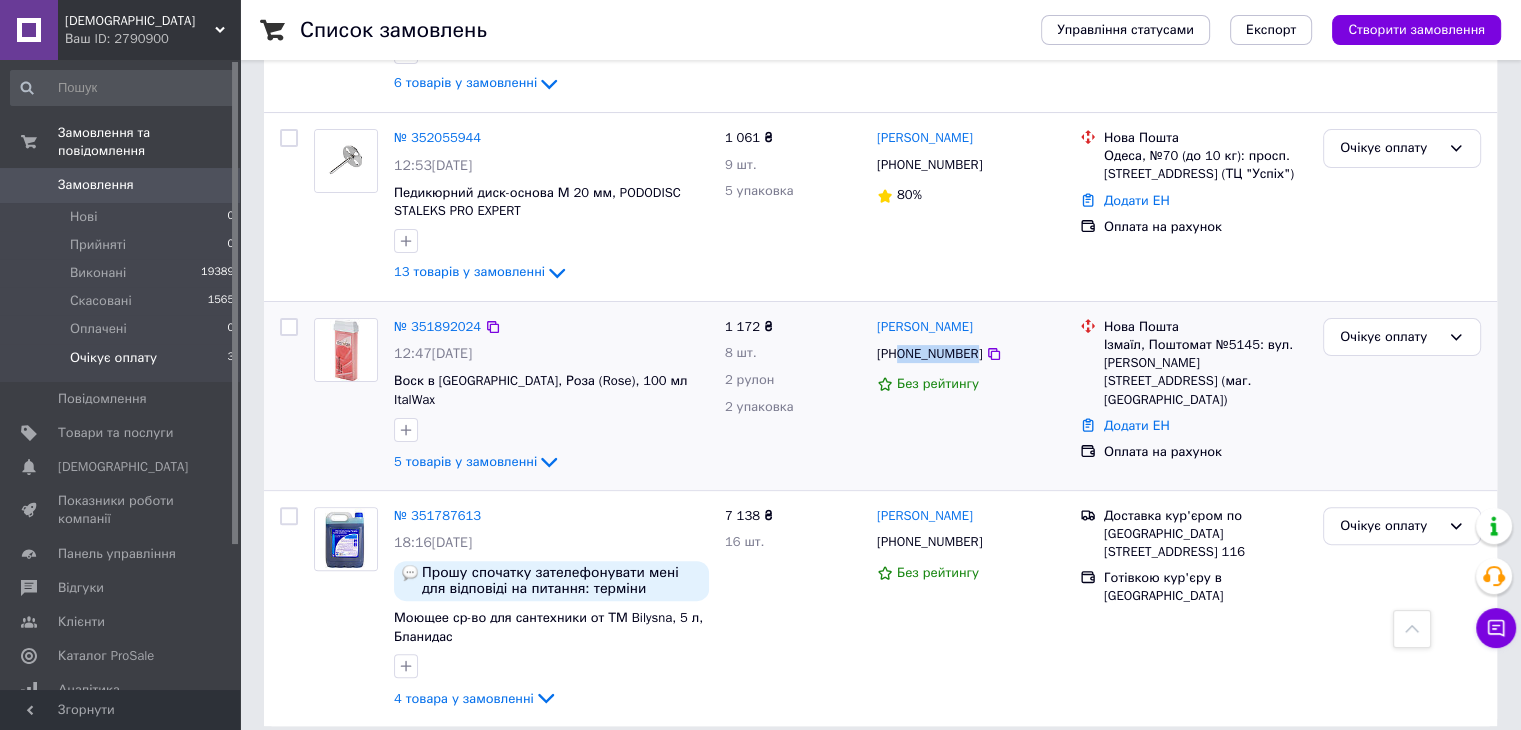 drag, startPoint x: 901, startPoint y: 352, endPoint x: 969, endPoint y: 354, distance: 68.0294 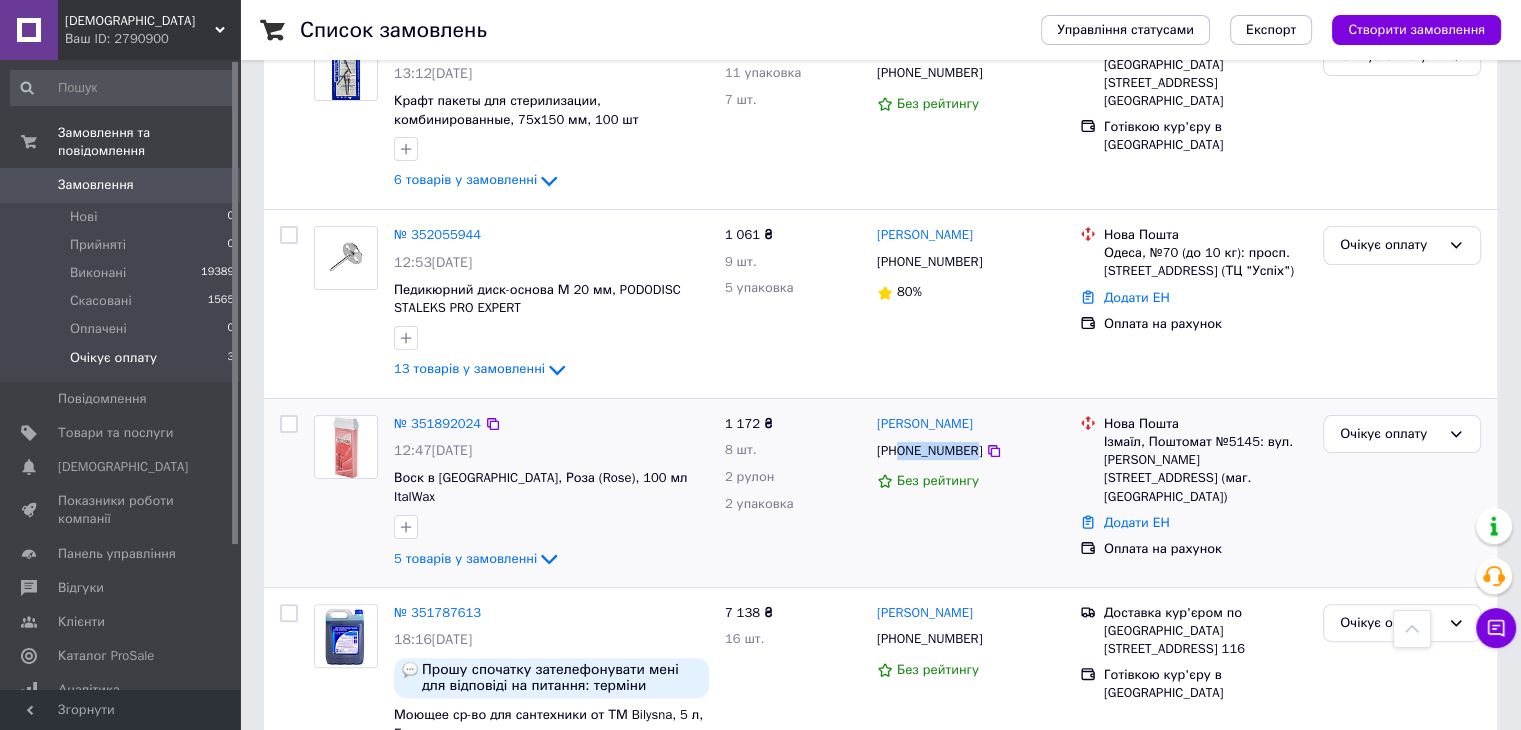 scroll, scrollTop: 165, scrollLeft: 0, axis: vertical 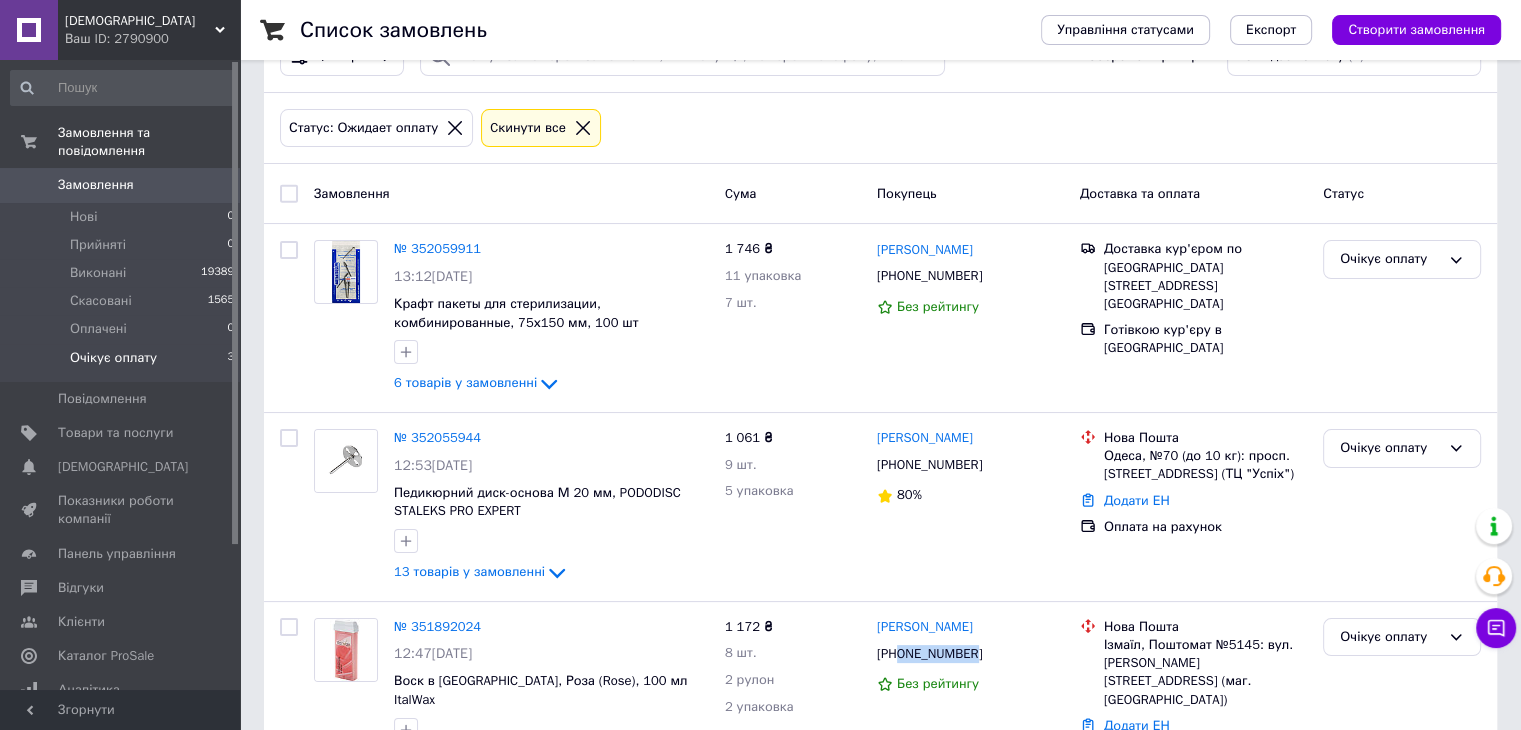 click on "Замовлення" at bounding box center (96, 185) 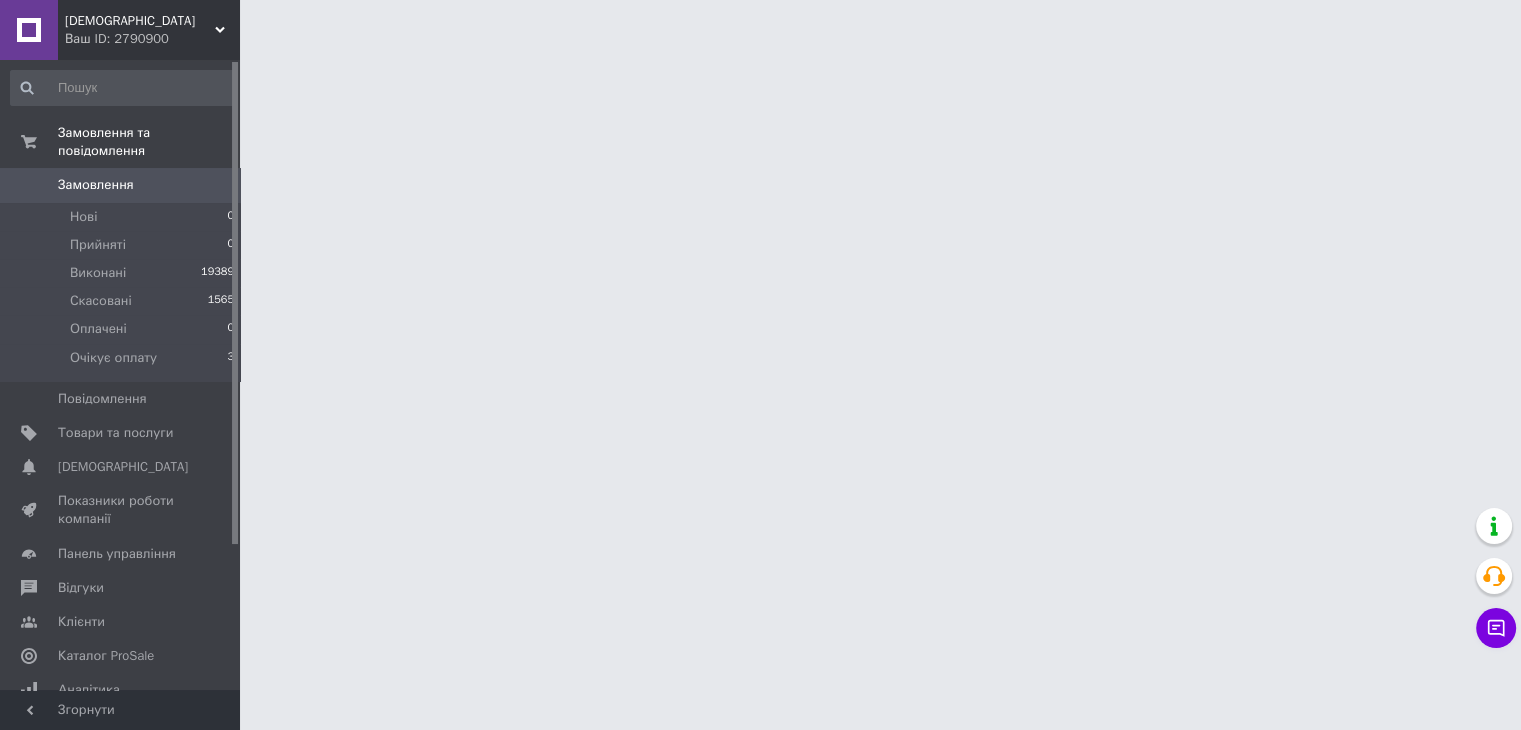 scroll, scrollTop: 0, scrollLeft: 0, axis: both 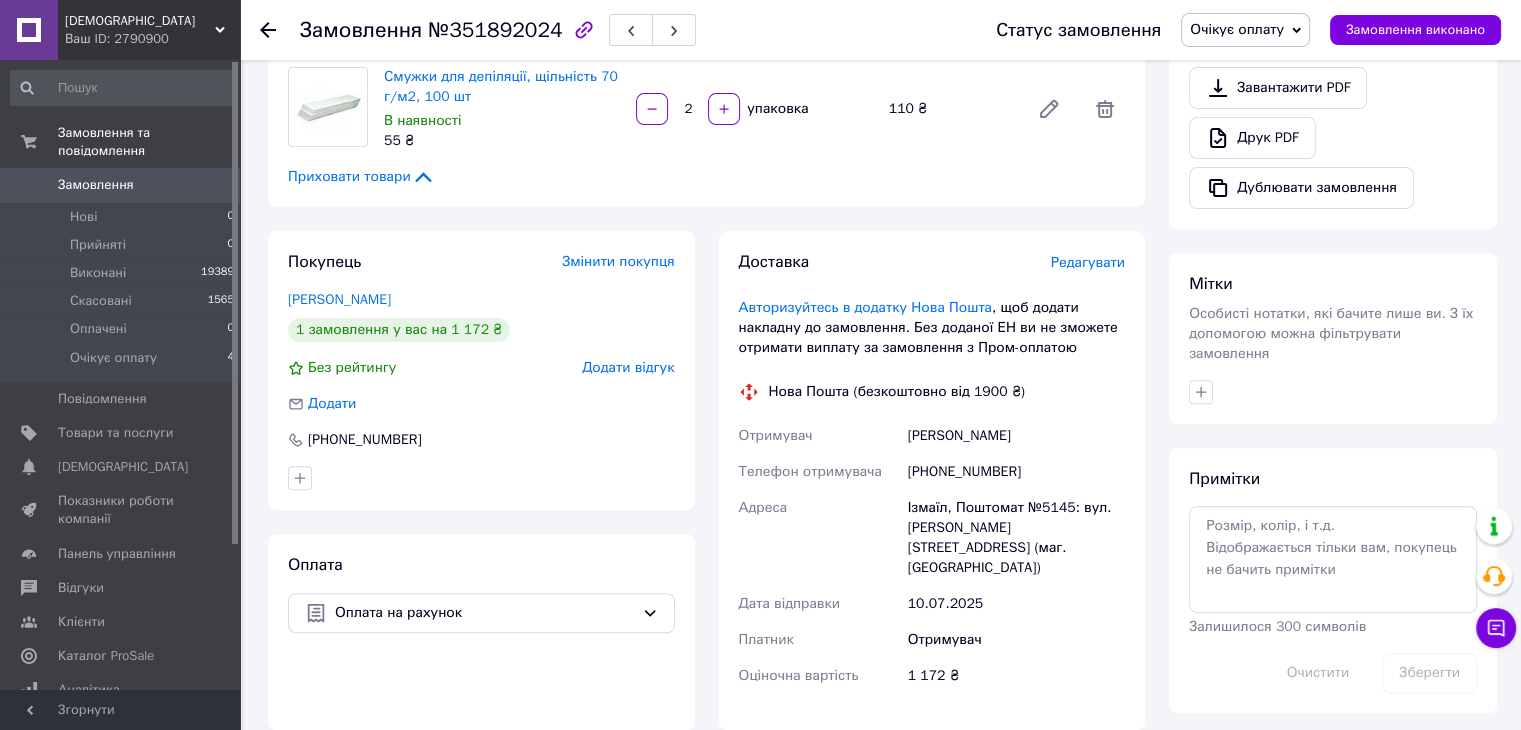 click on "[PERSON_NAME]" at bounding box center (1016, 436) 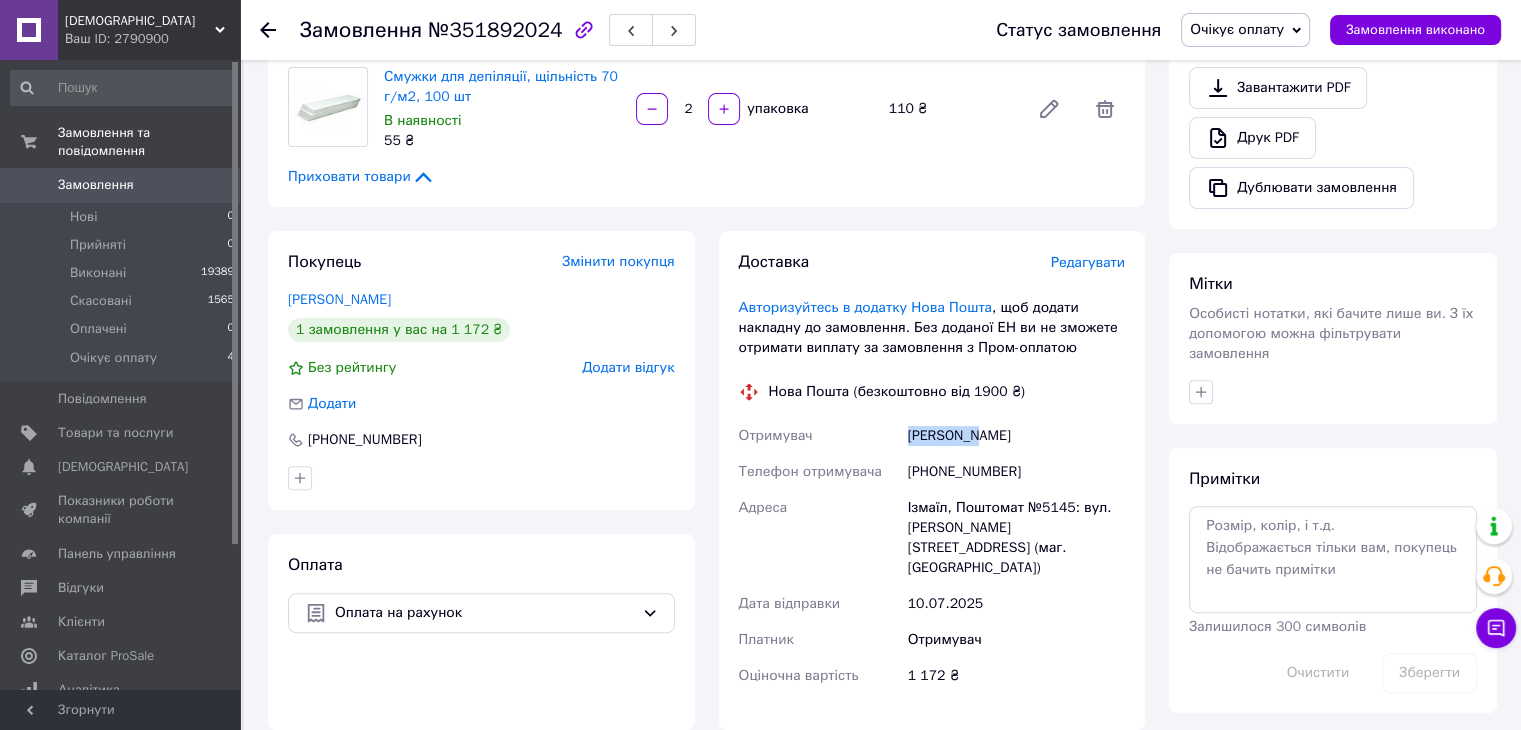 click on "[PERSON_NAME]" at bounding box center (1016, 436) 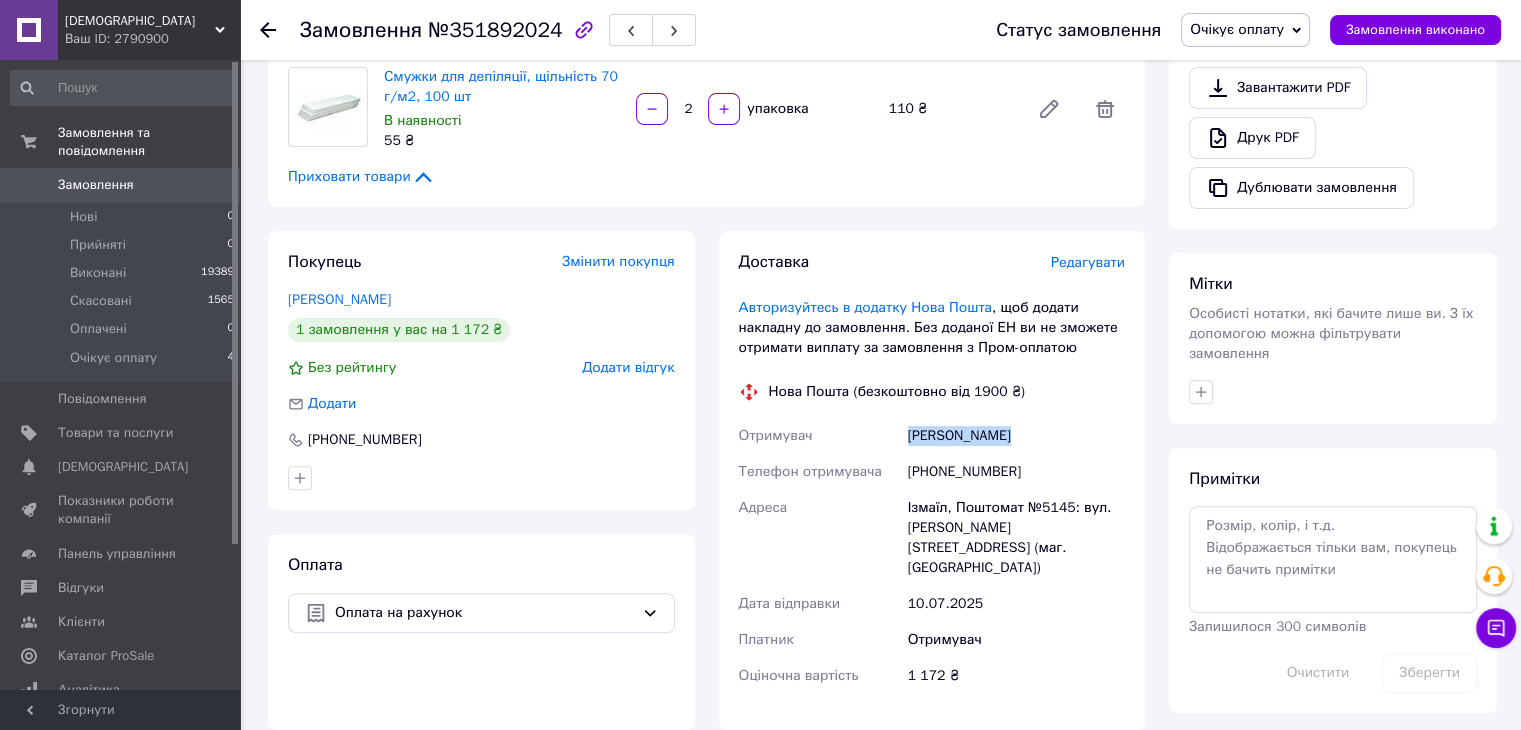 click on "[PERSON_NAME]" at bounding box center [1016, 436] 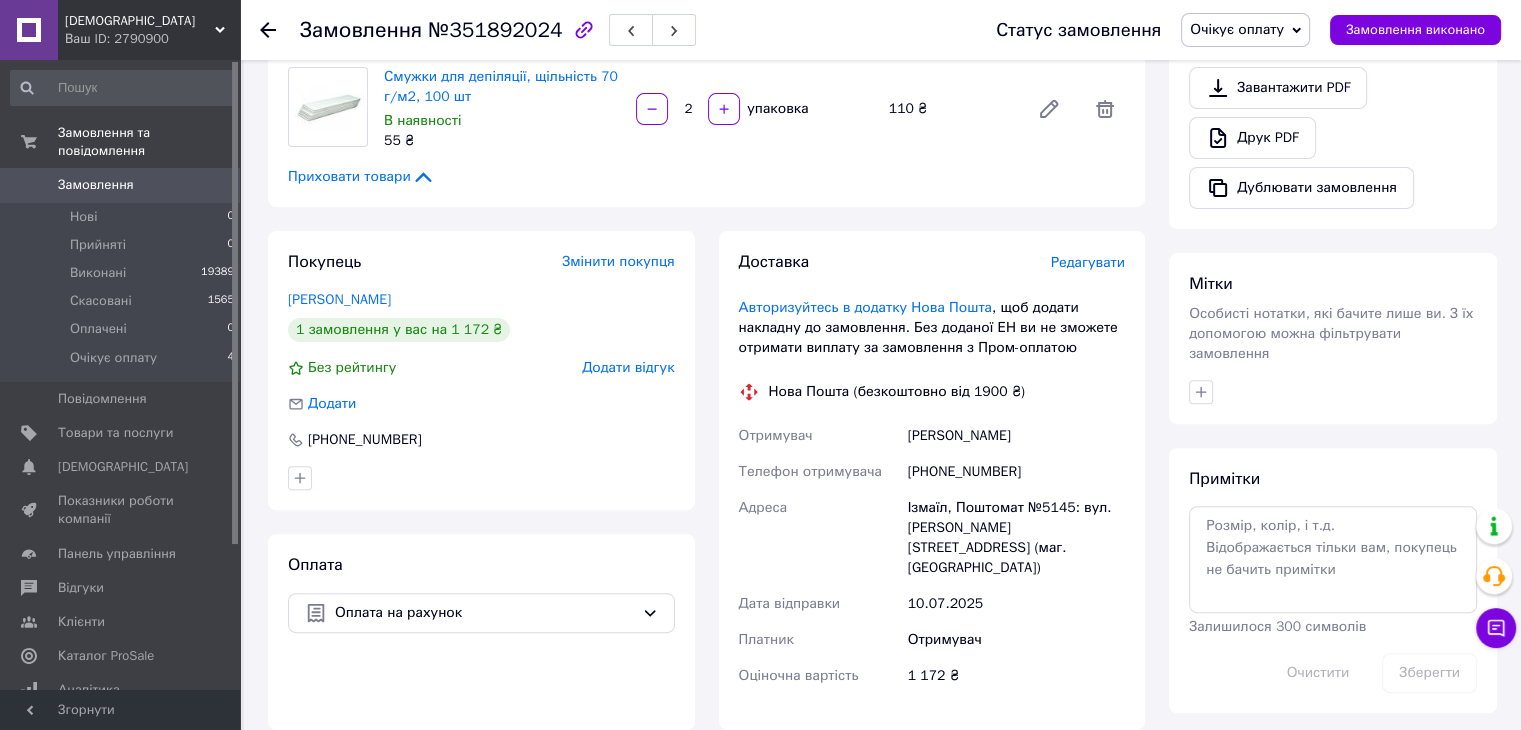 click on "Ізмаїл, Поштомат №5145: вул. [PERSON_NAME][STREET_ADDRESS] (маг. [GEOGRAPHIC_DATA])" at bounding box center [1016, 538] 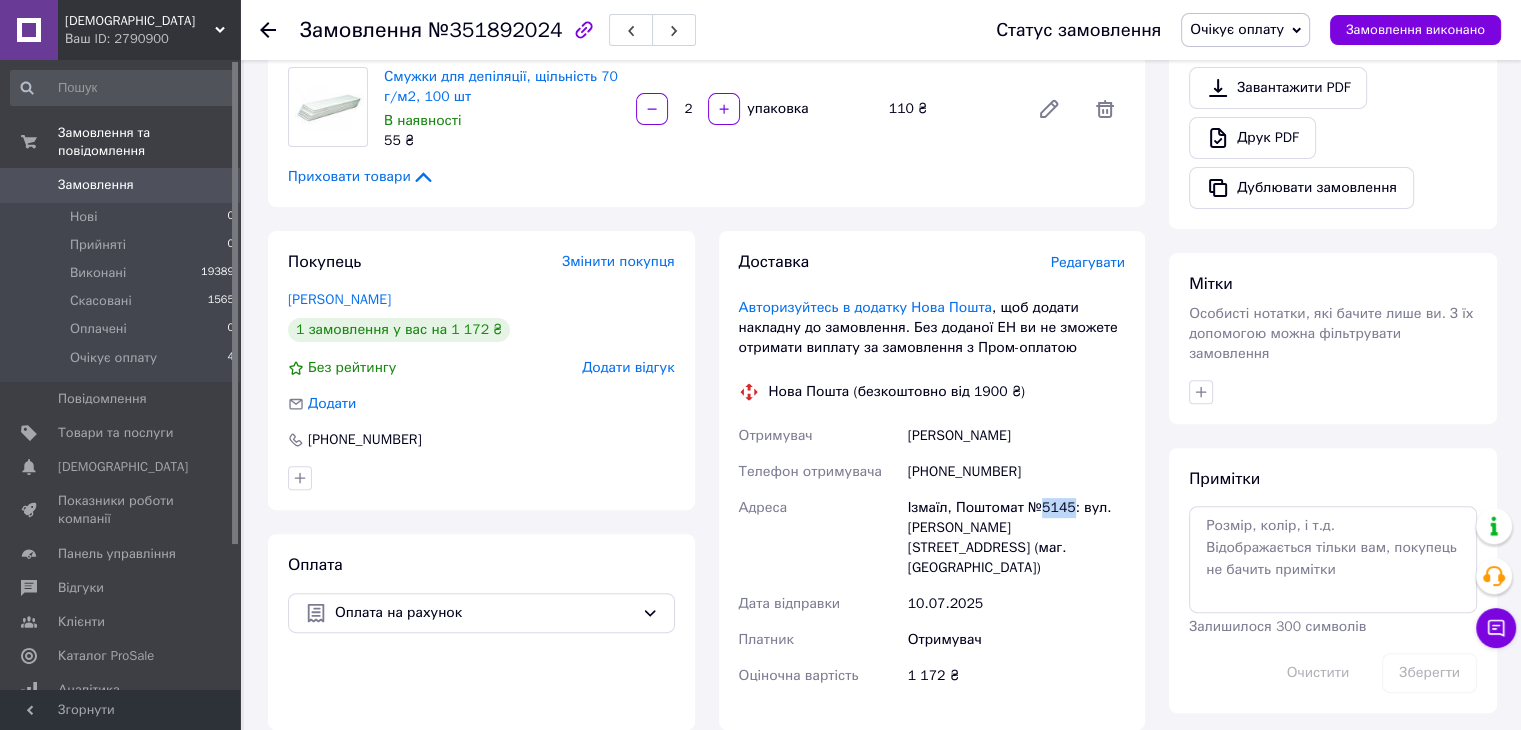 click on "Ізмаїл, Поштомат №5145: вул. [PERSON_NAME][STREET_ADDRESS] (маг. [GEOGRAPHIC_DATA])" at bounding box center [1016, 538] 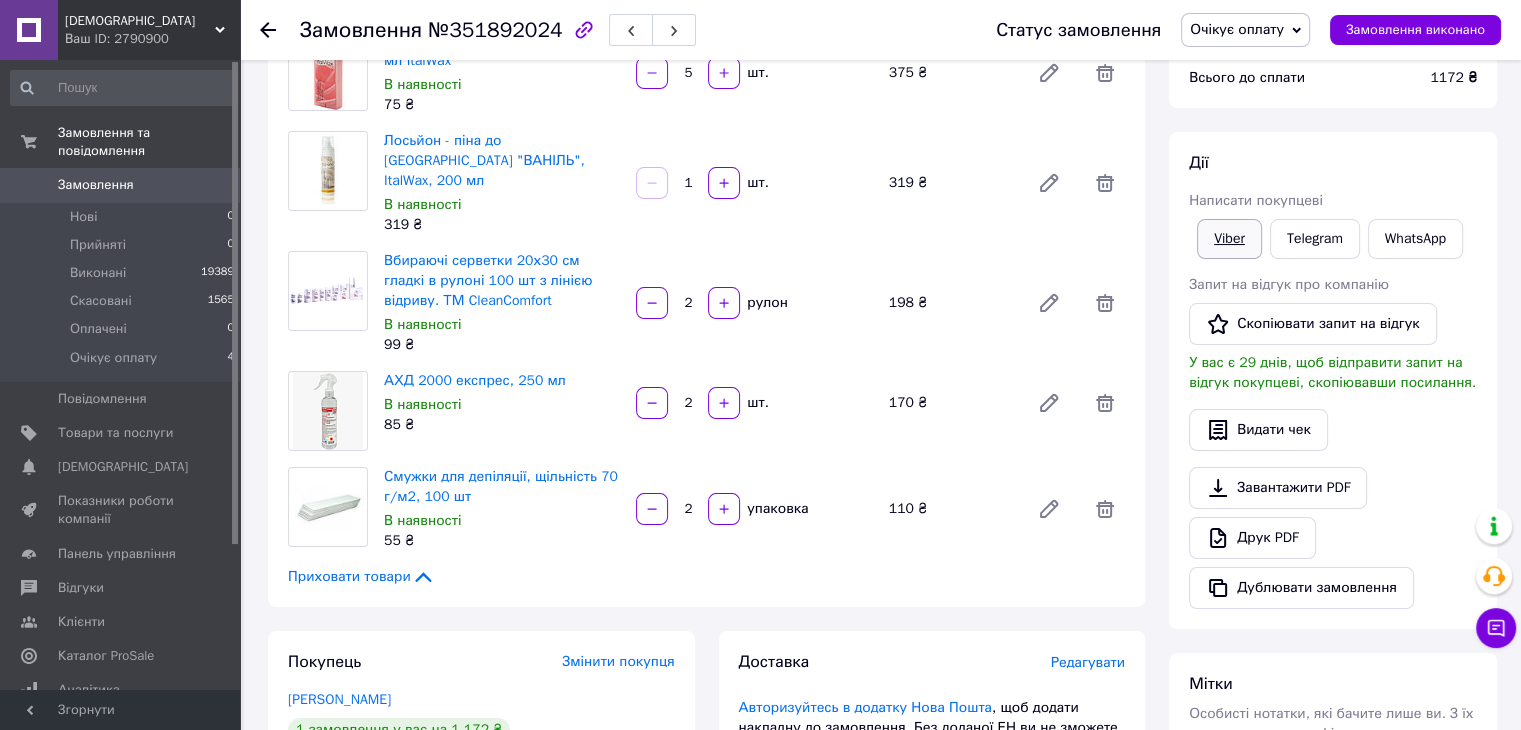click on "Viber" at bounding box center [1229, 239] 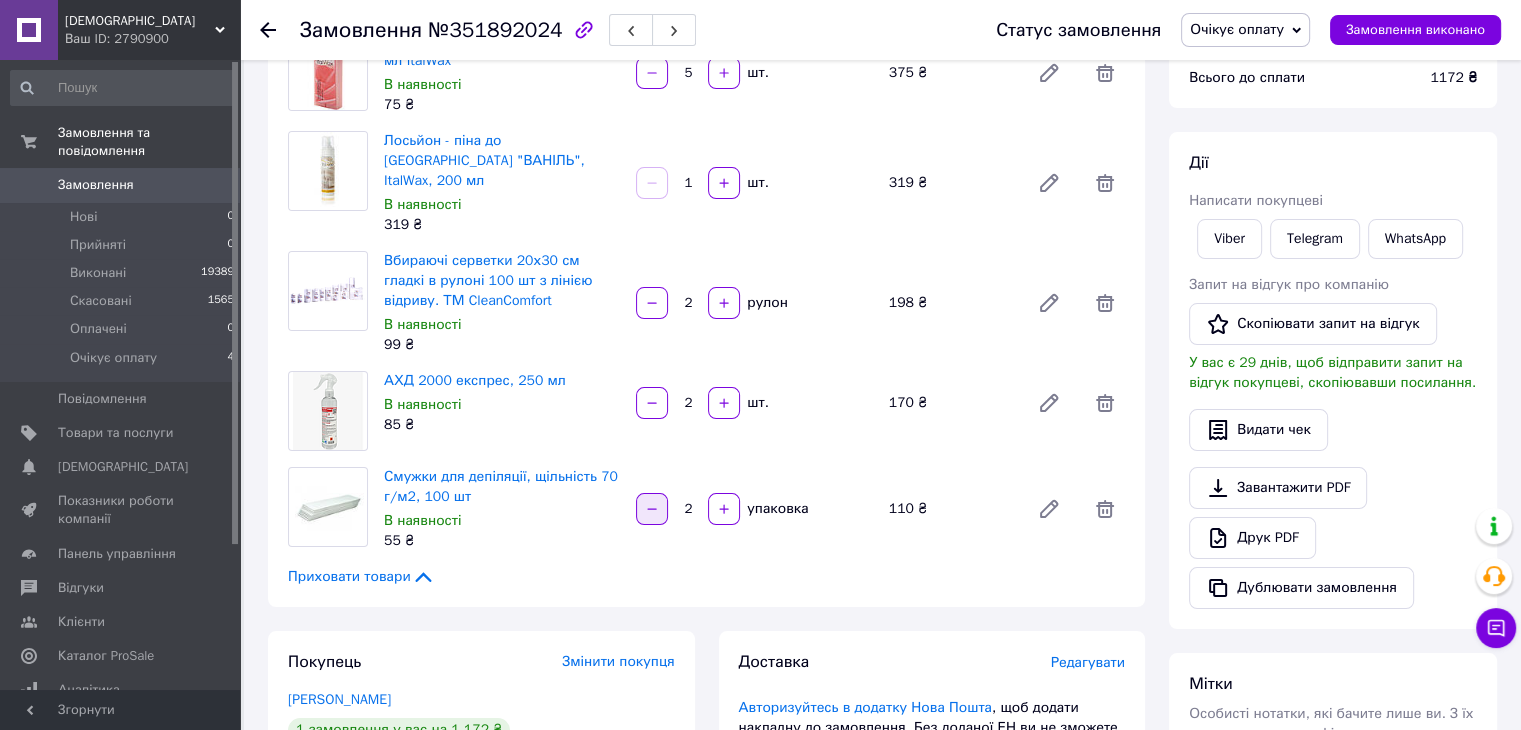 click at bounding box center (652, 509) 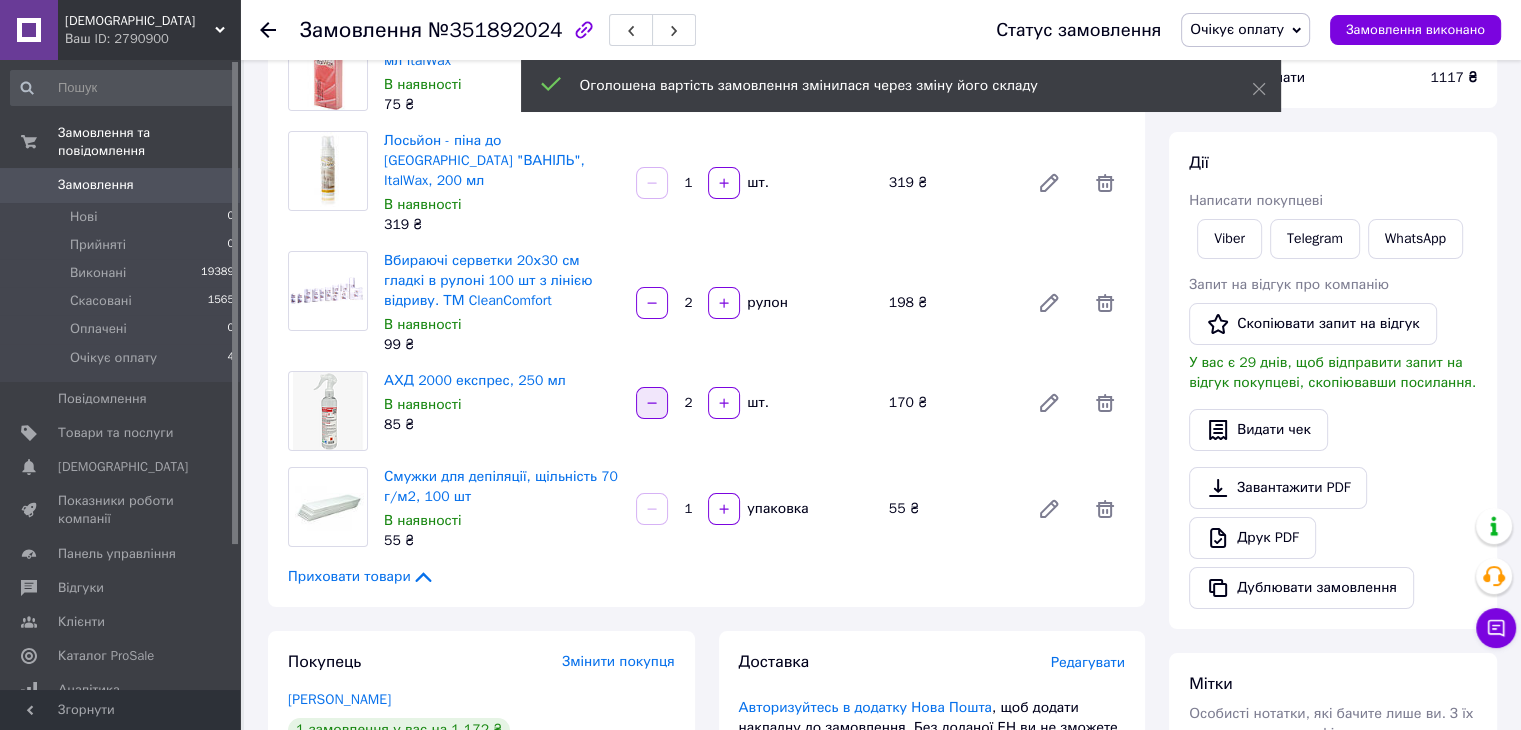 click at bounding box center (652, 403) 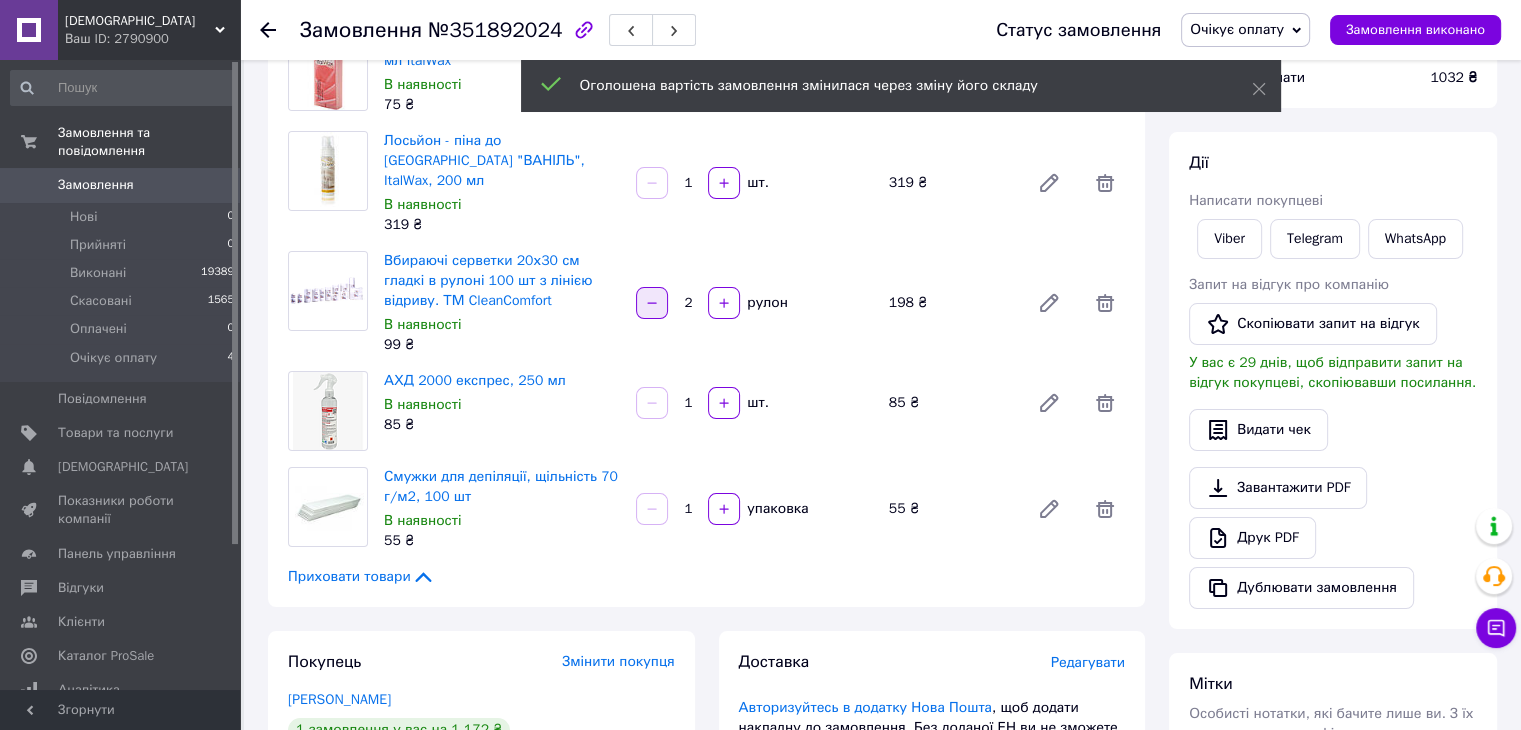 click 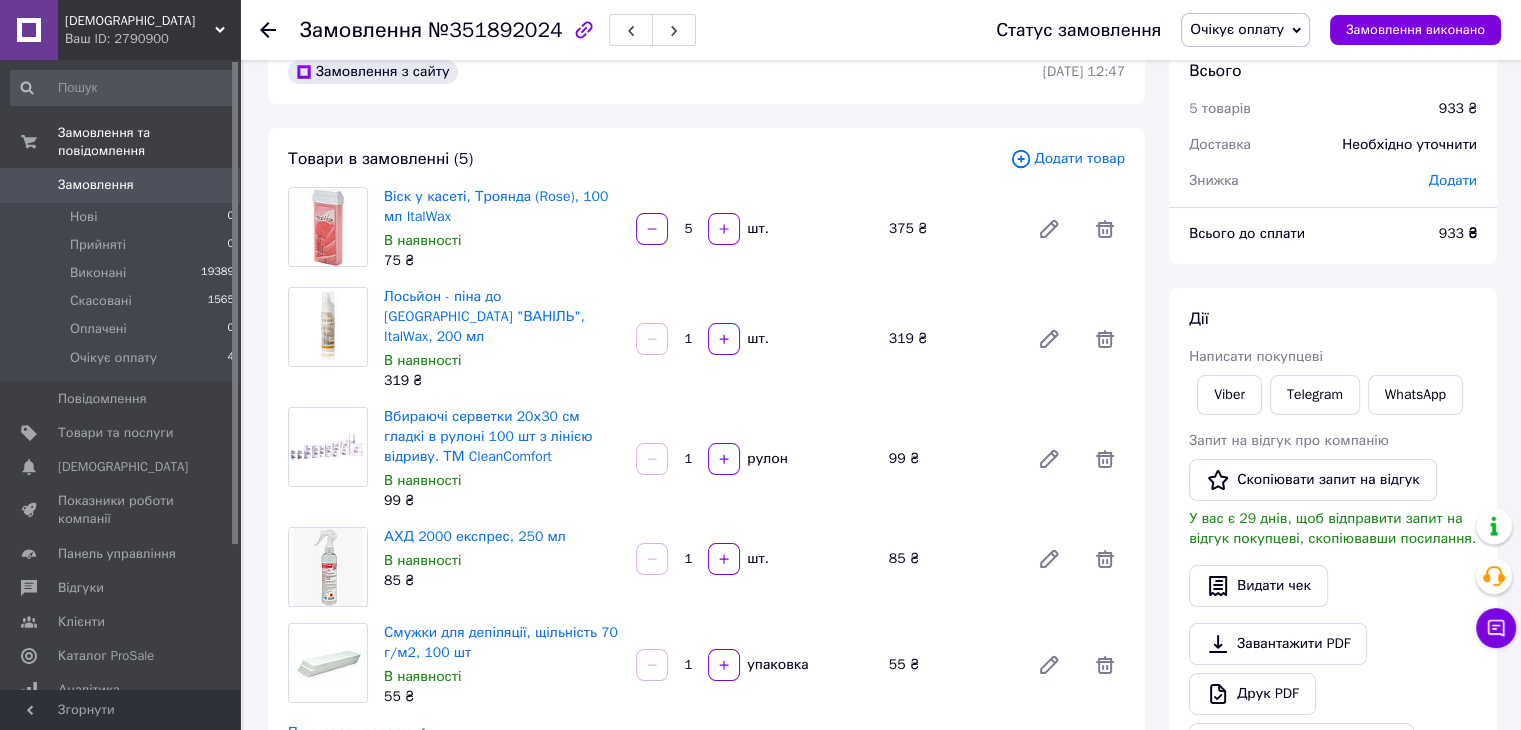 scroll, scrollTop: 0, scrollLeft: 0, axis: both 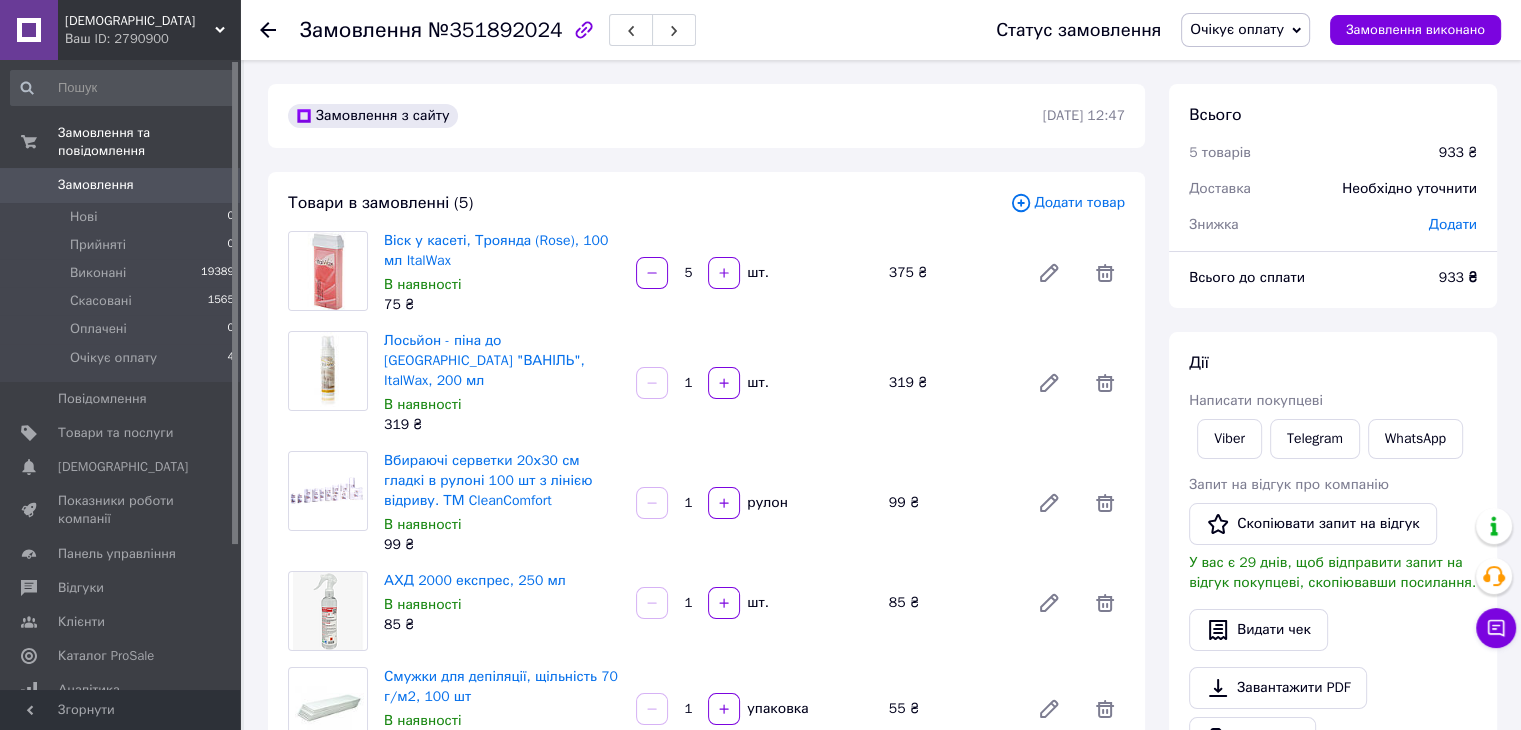 drag, startPoint x: 691, startPoint y: 268, endPoint x: 677, endPoint y: 288, distance: 24.41311 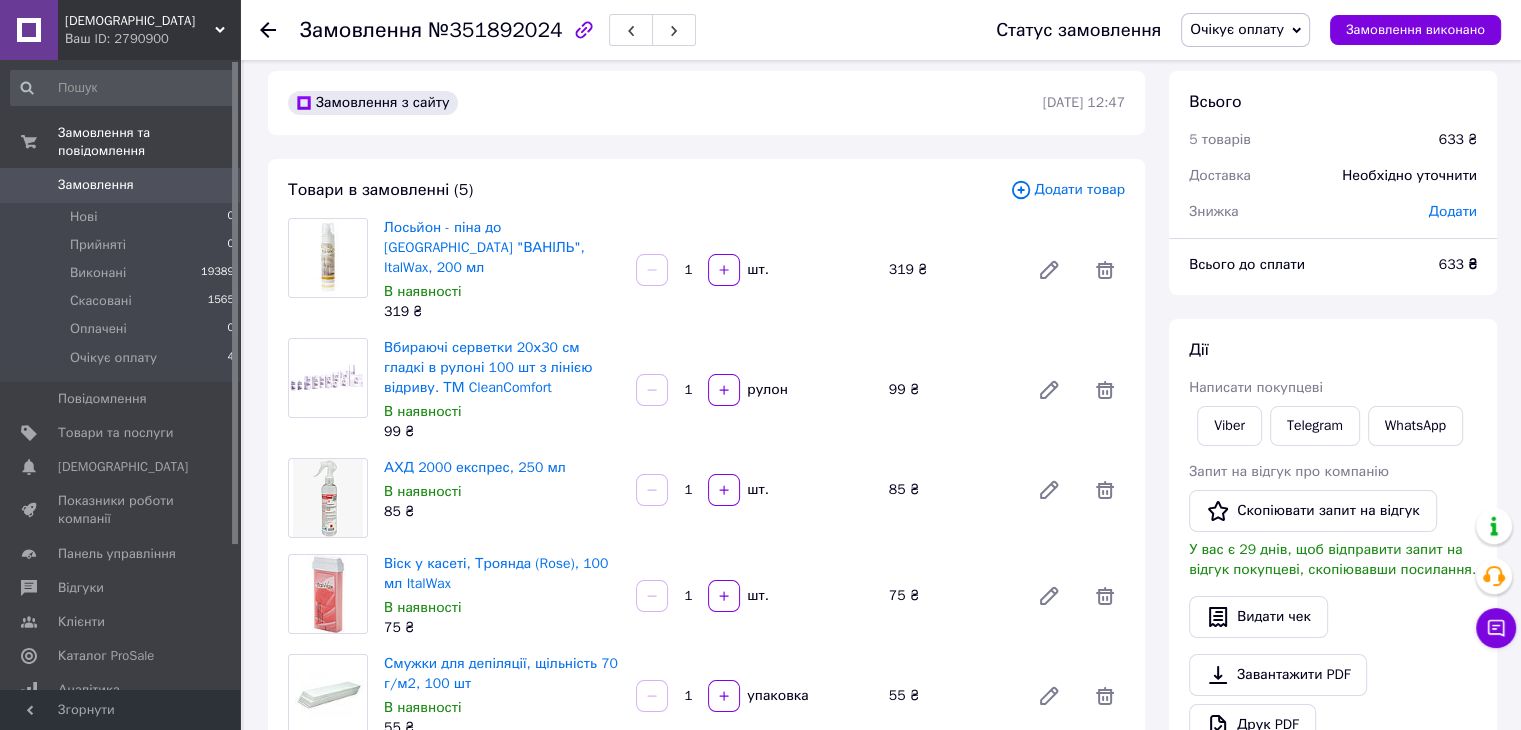 scroll, scrollTop: 0, scrollLeft: 0, axis: both 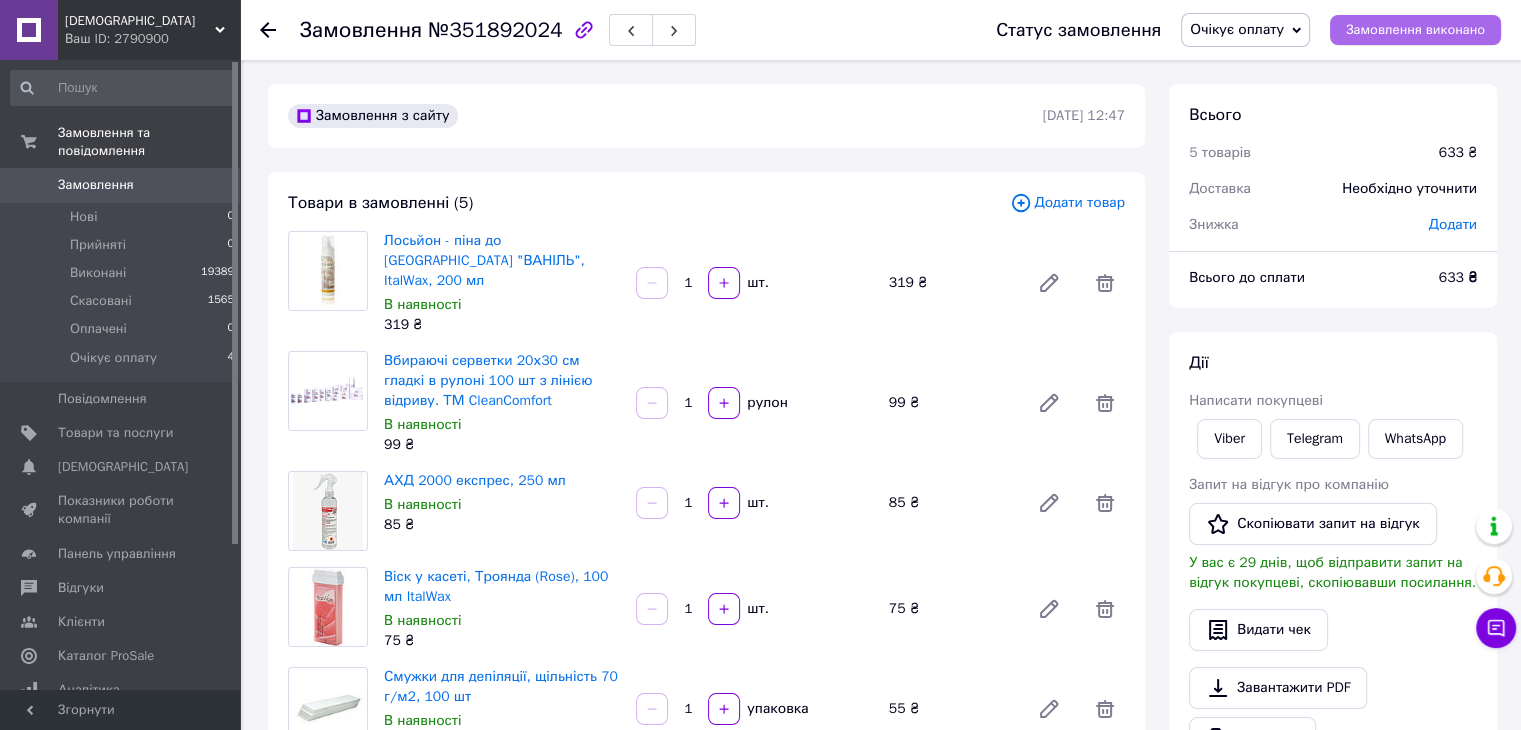 type on "1" 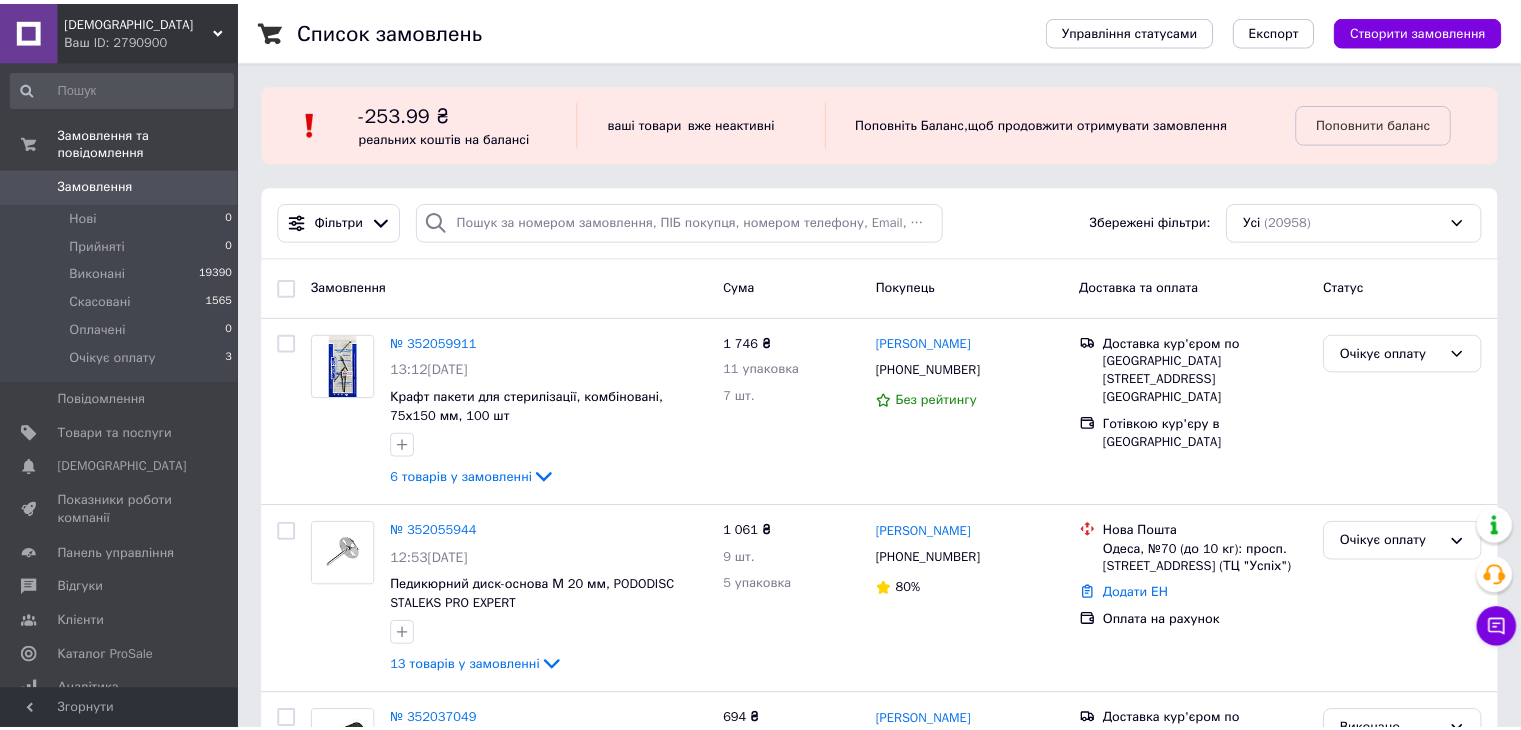 scroll, scrollTop: 0, scrollLeft: 0, axis: both 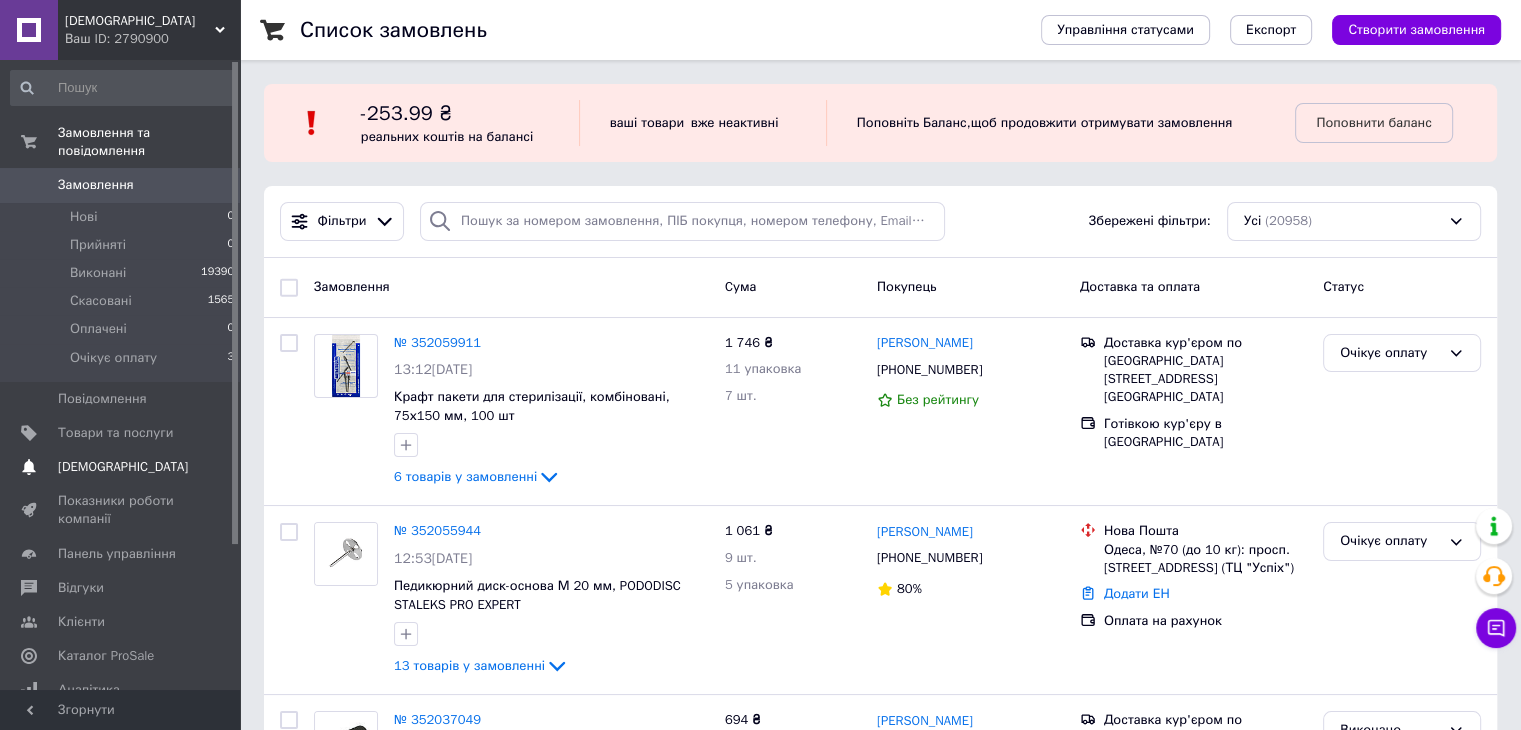 click on "[DEMOGRAPHIC_DATA]" at bounding box center (123, 467) 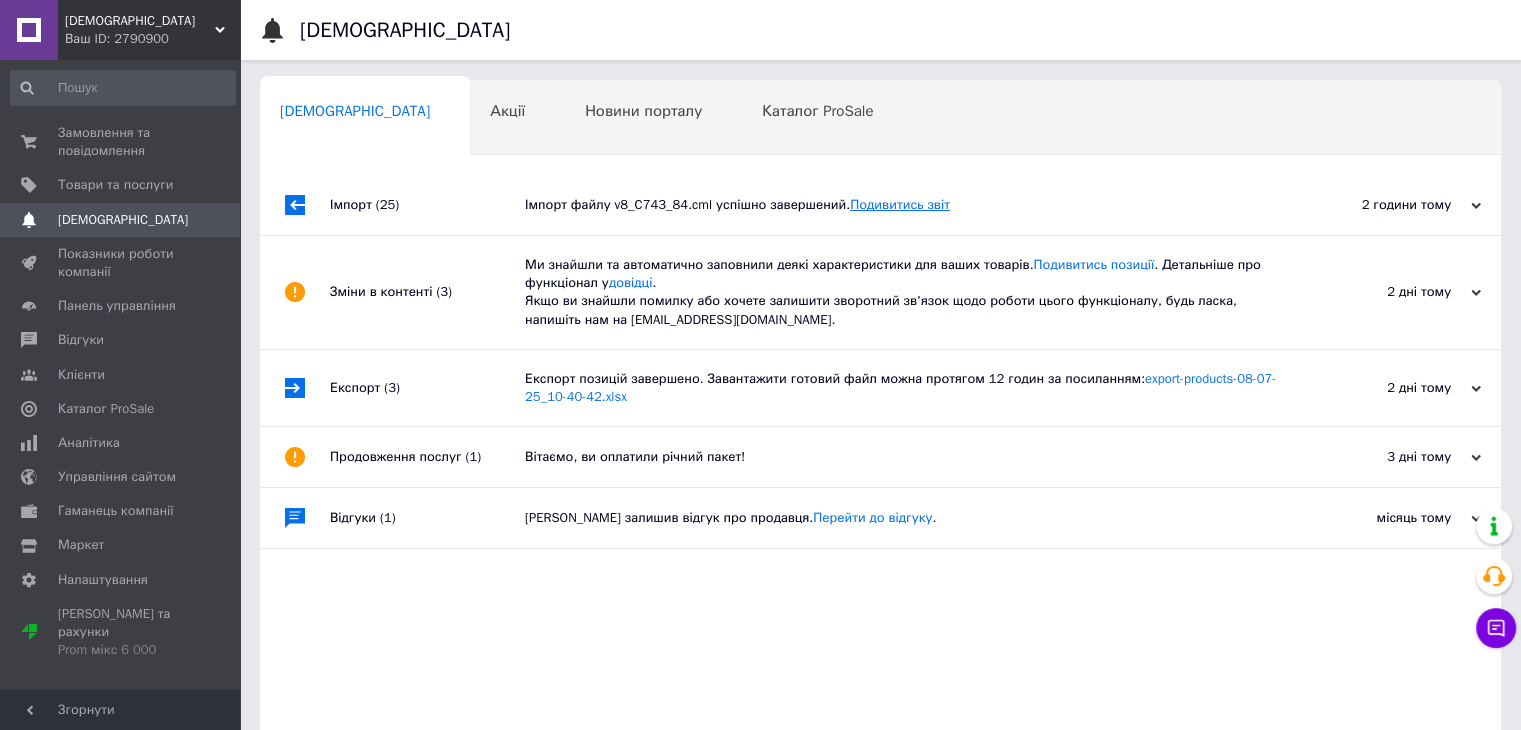 click on "Подивитись звіт" at bounding box center [900, 204] 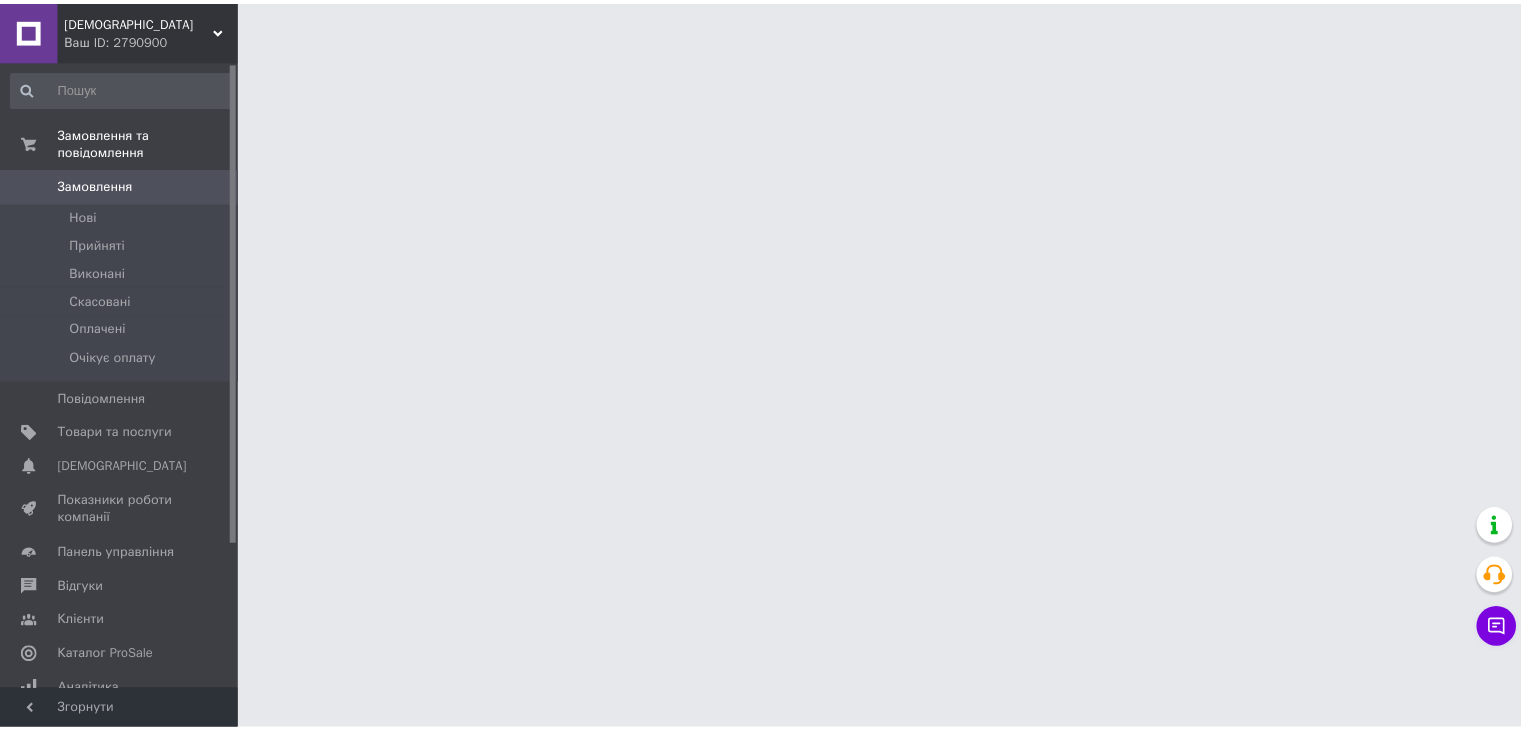 scroll, scrollTop: 0, scrollLeft: 0, axis: both 